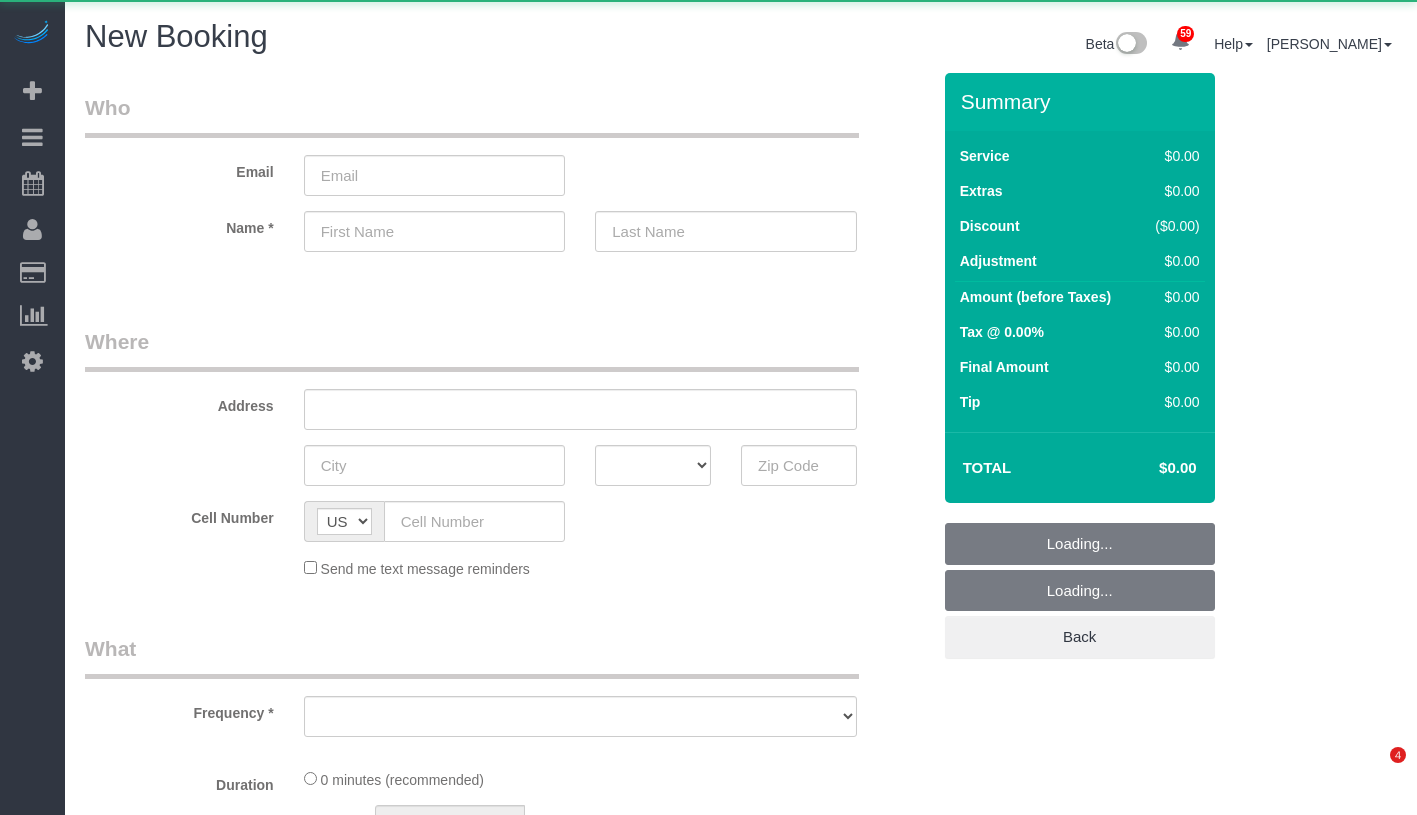 scroll, scrollTop: 0, scrollLeft: 0, axis: both 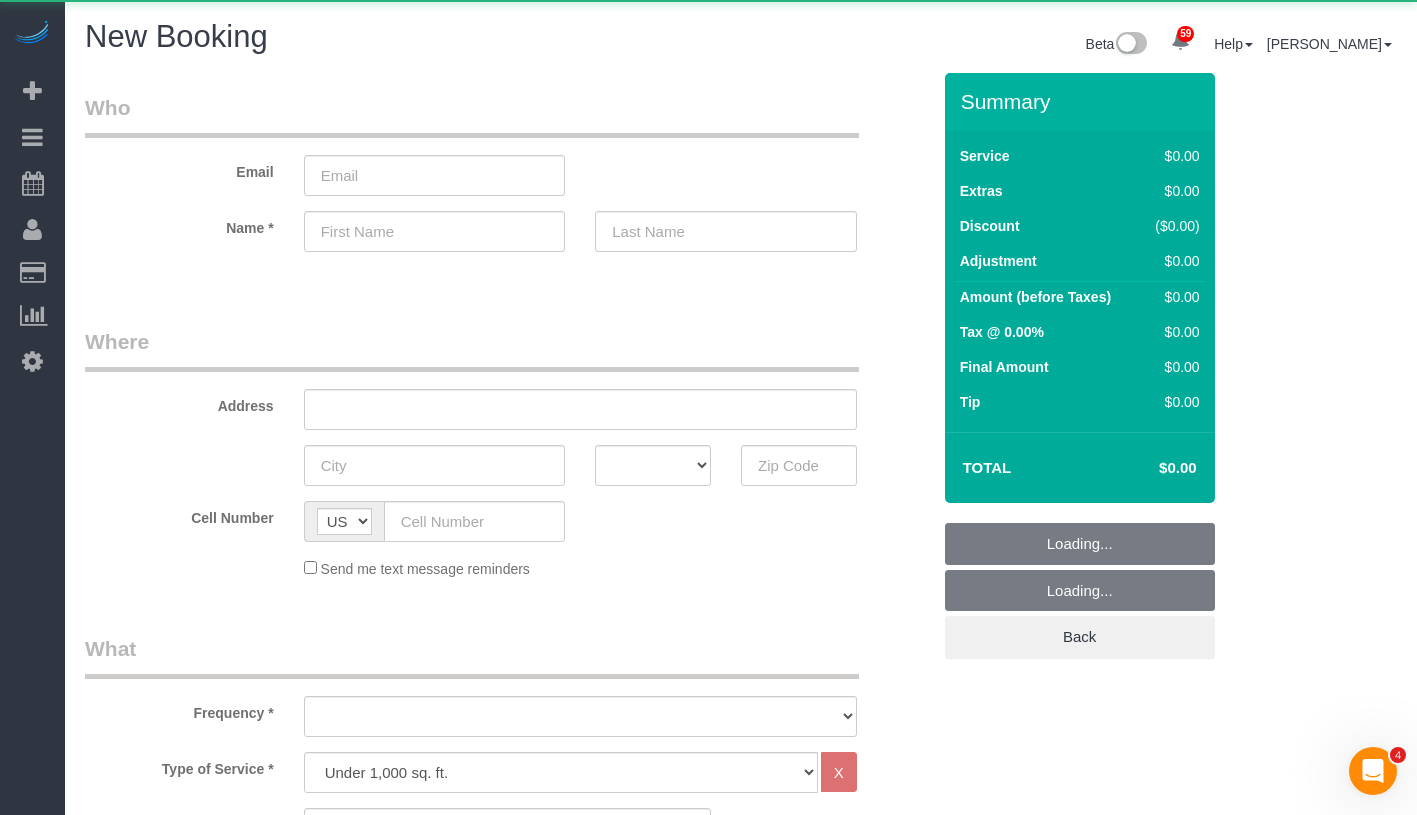 select on "object:1214" 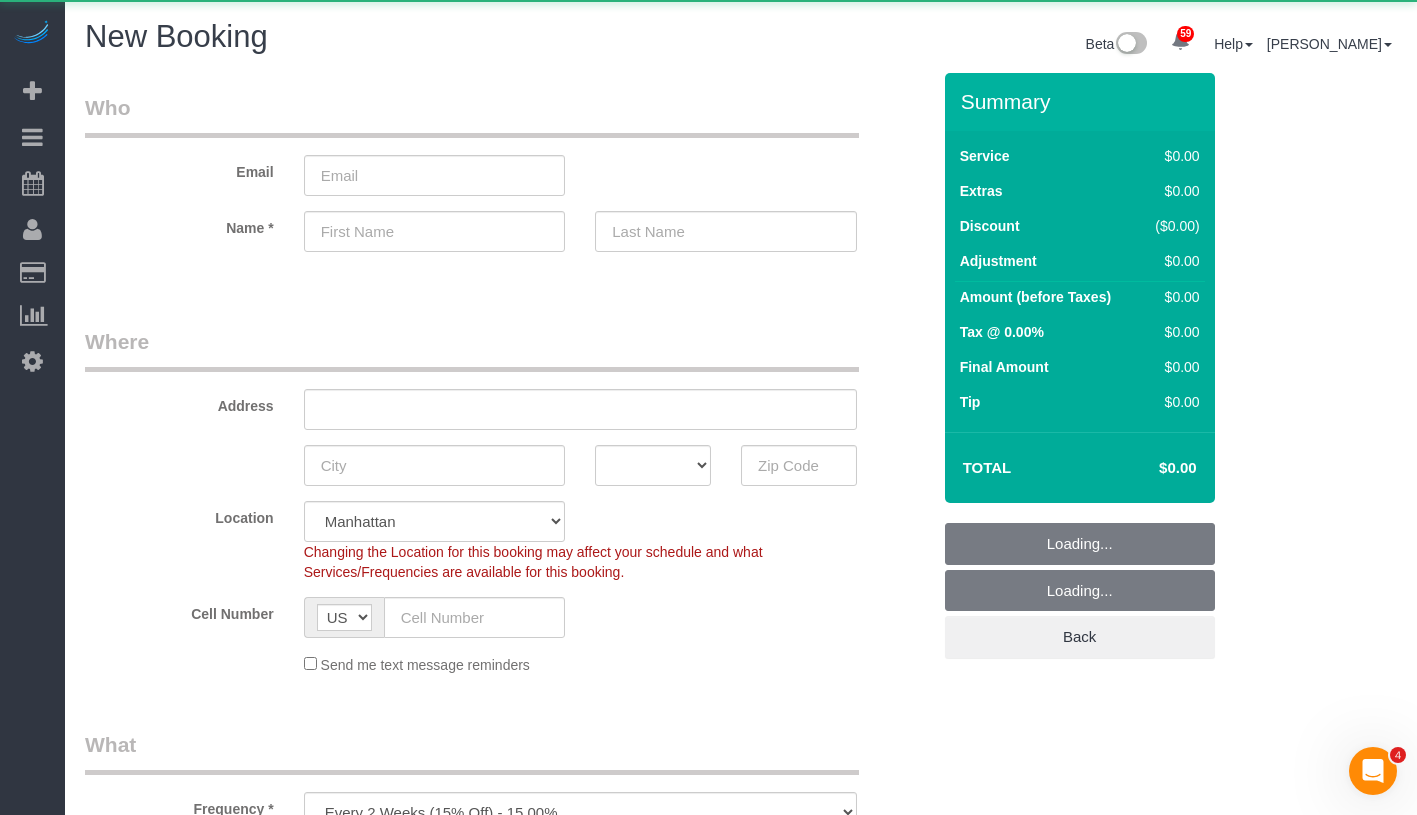 scroll, scrollTop: 417, scrollLeft: 0, axis: vertical 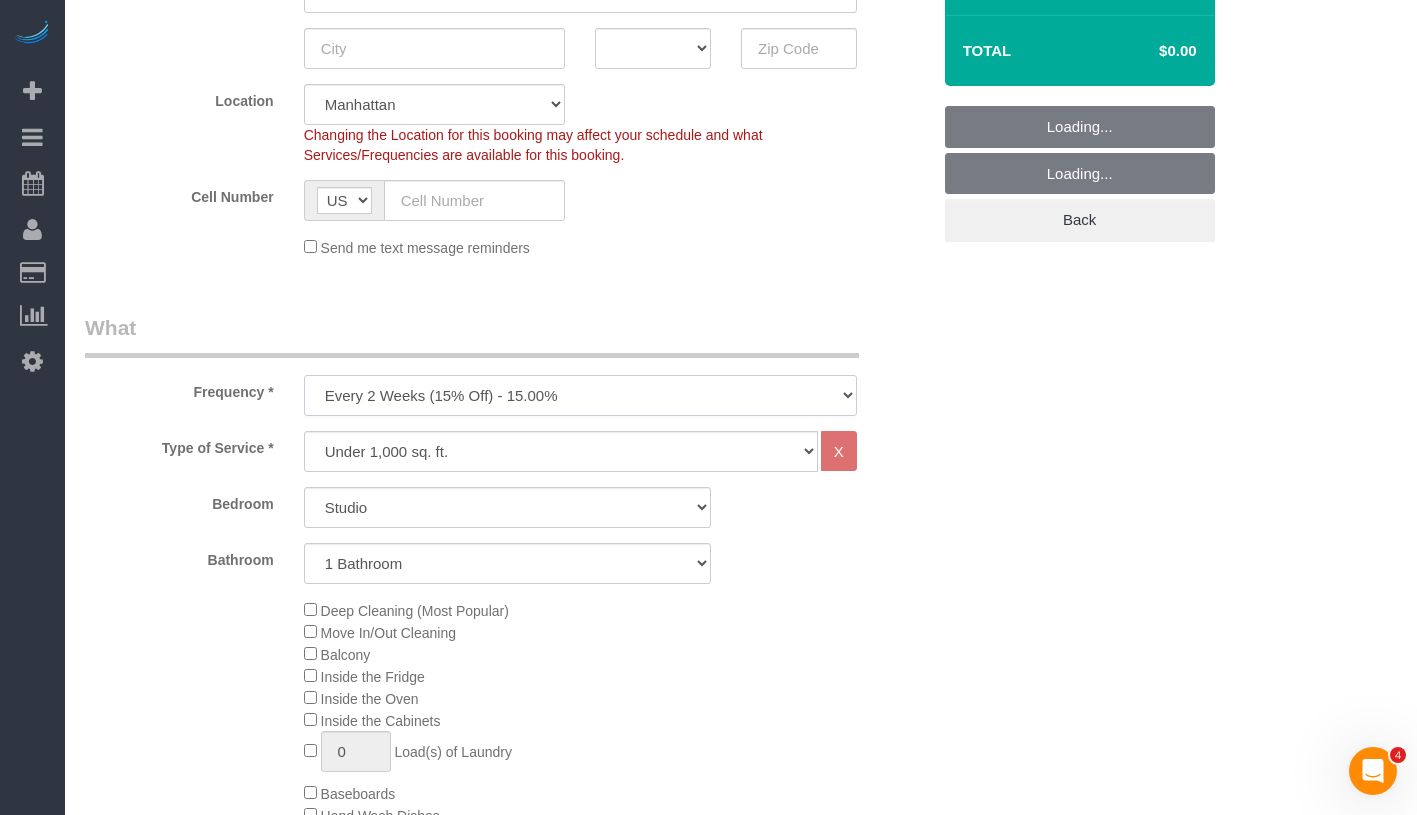 click on "One Time Weekly (20% Off) - 20.00% Every 2 Weeks (15% Off) - 15.00% Every 4 Weeks (10% Off) - 10.00%" at bounding box center (580, 395) 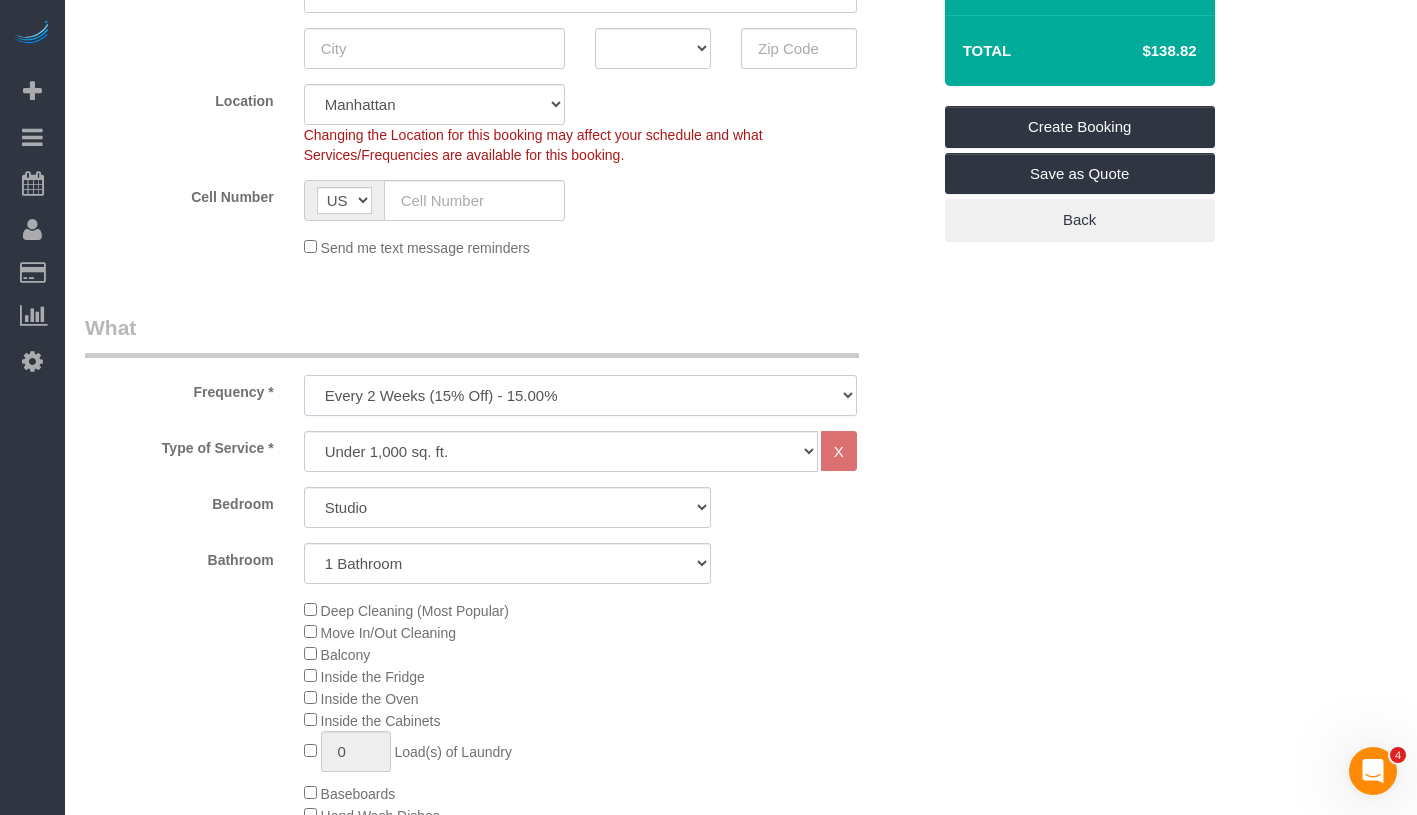 select on "object:1567" 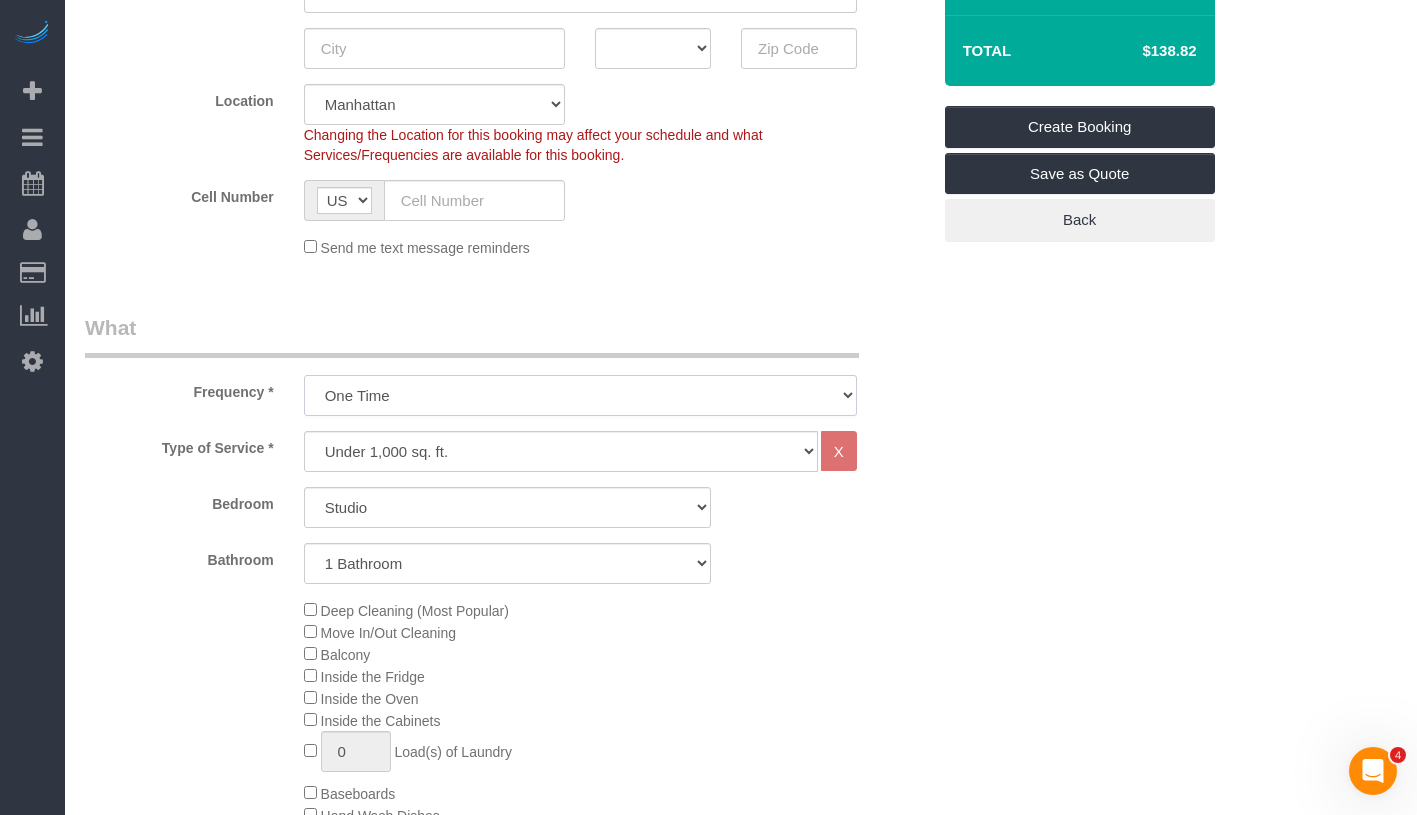 scroll, scrollTop: 573, scrollLeft: 0, axis: vertical 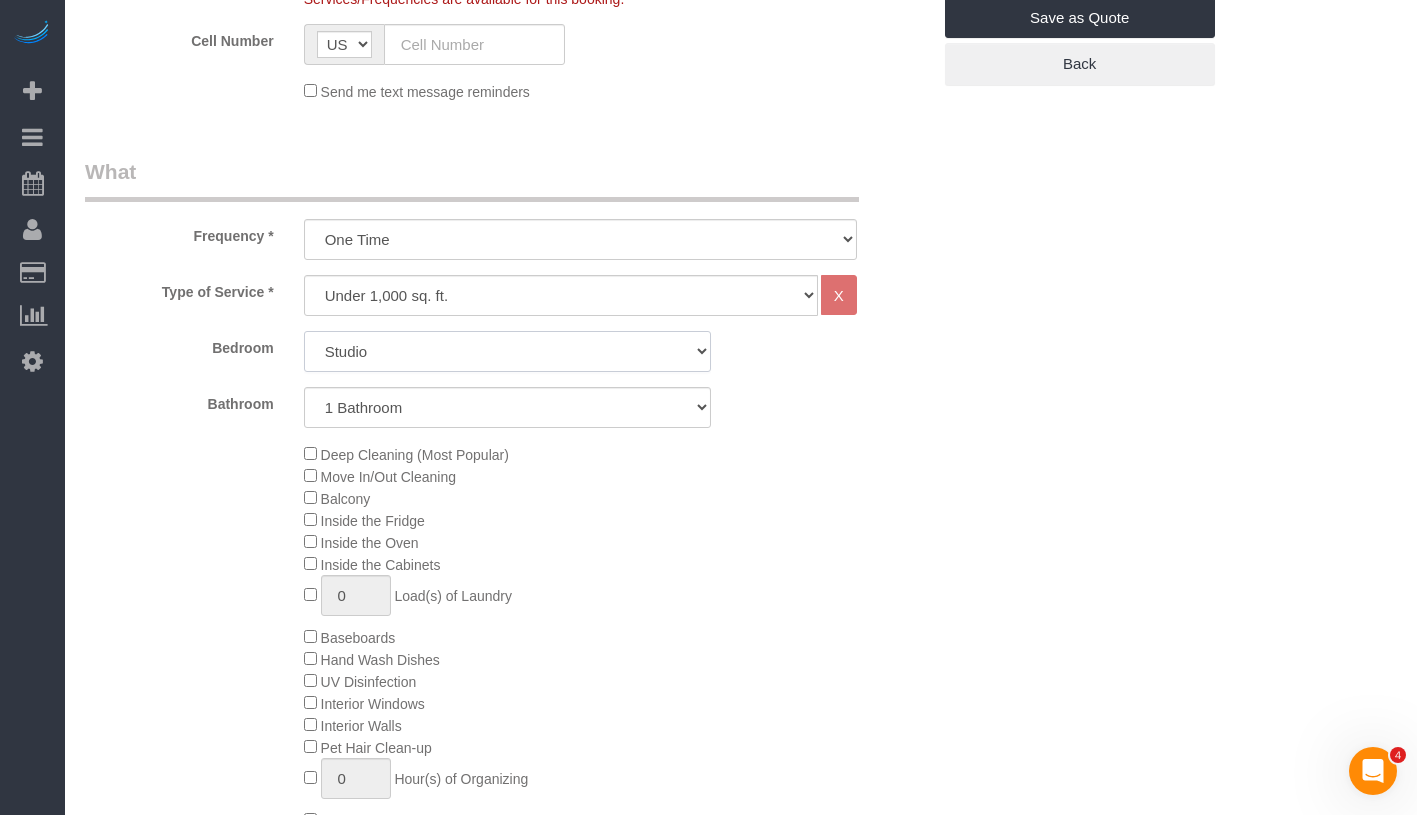 click on "Studio
1 Bedroom
2 Bedrooms
3 Bedrooms" 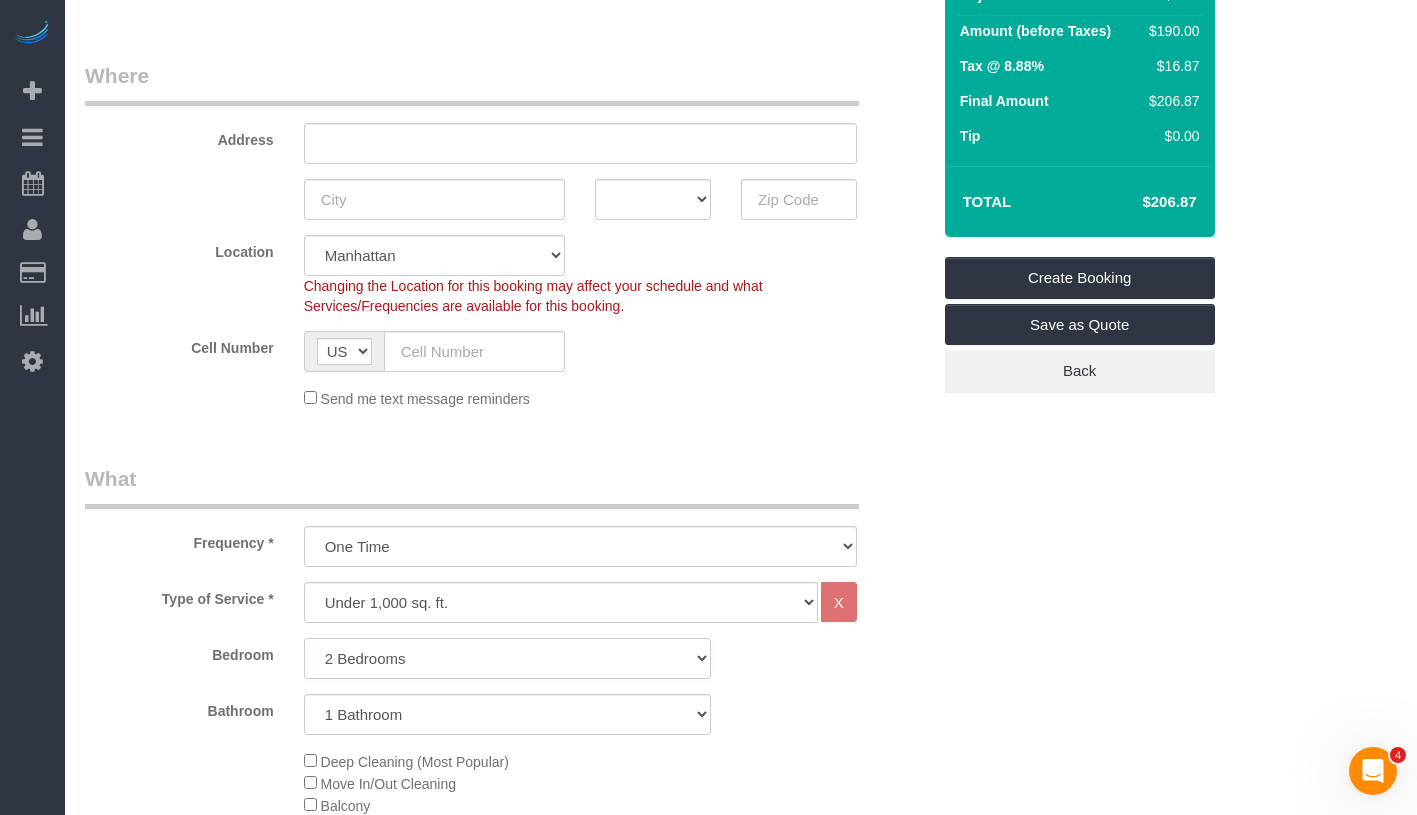 scroll, scrollTop: 81, scrollLeft: 0, axis: vertical 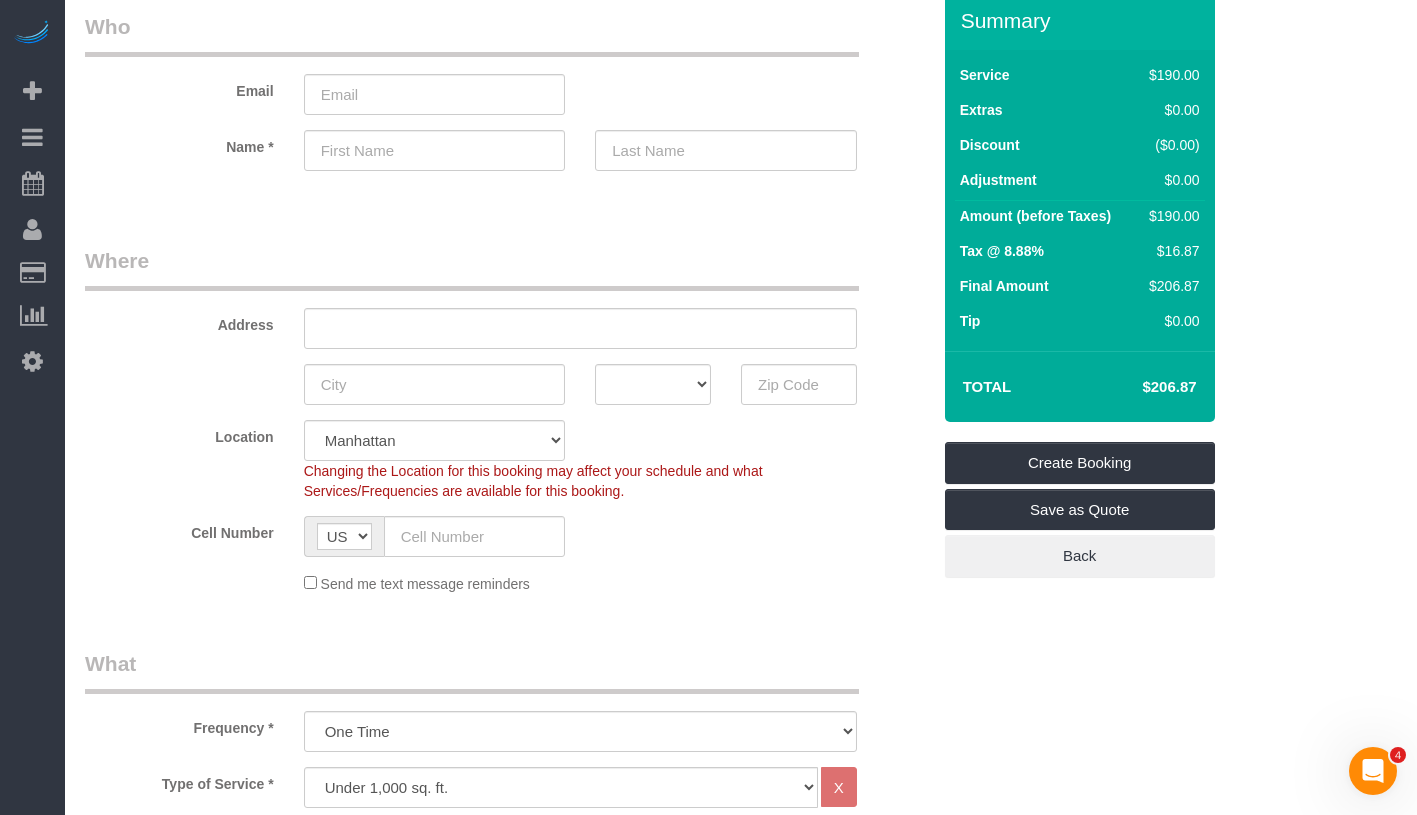 drag, startPoint x: 1142, startPoint y: 389, endPoint x: 1199, endPoint y: 390, distance: 57.00877 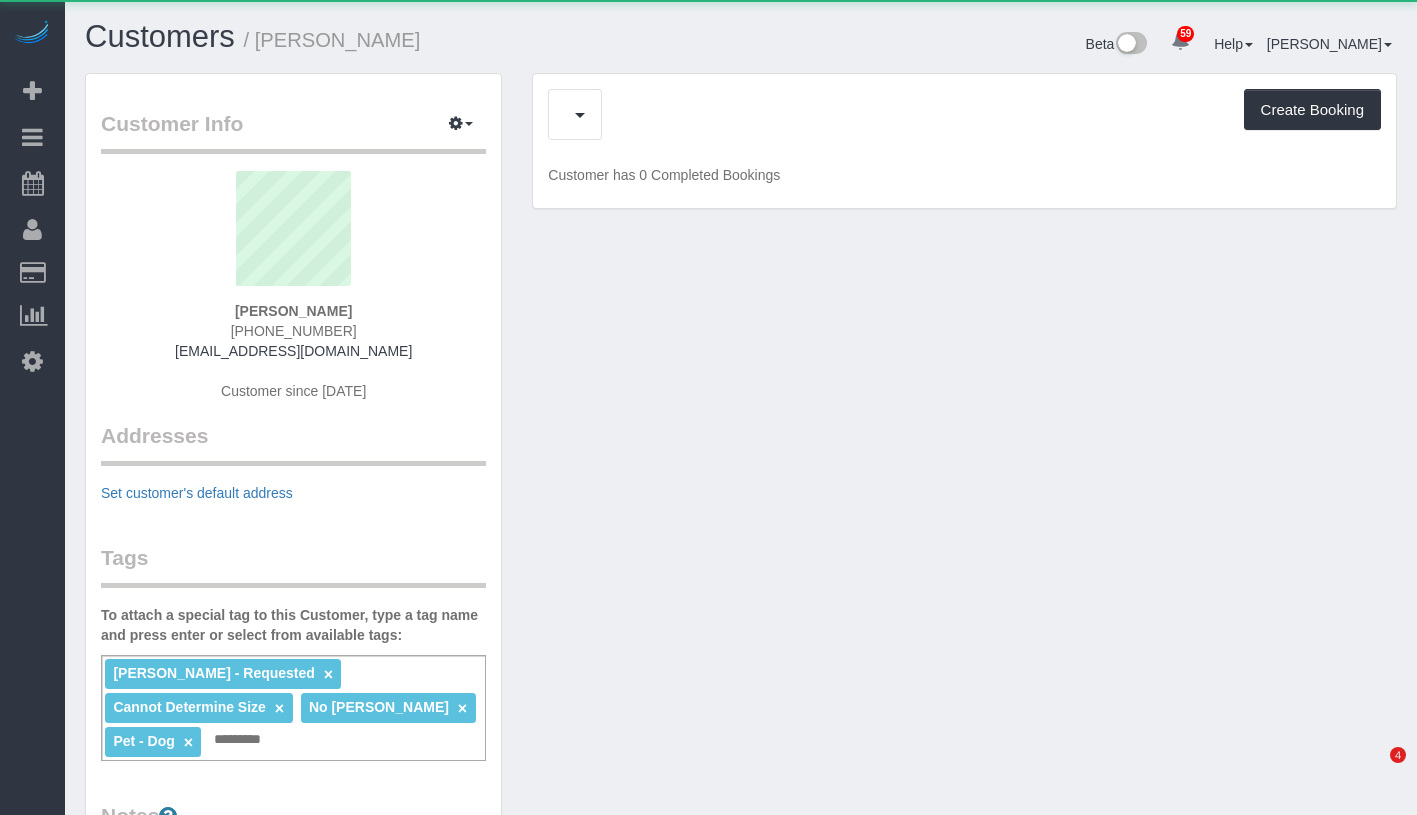 scroll, scrollTop: 0, scrollLeft: 0, axis: both 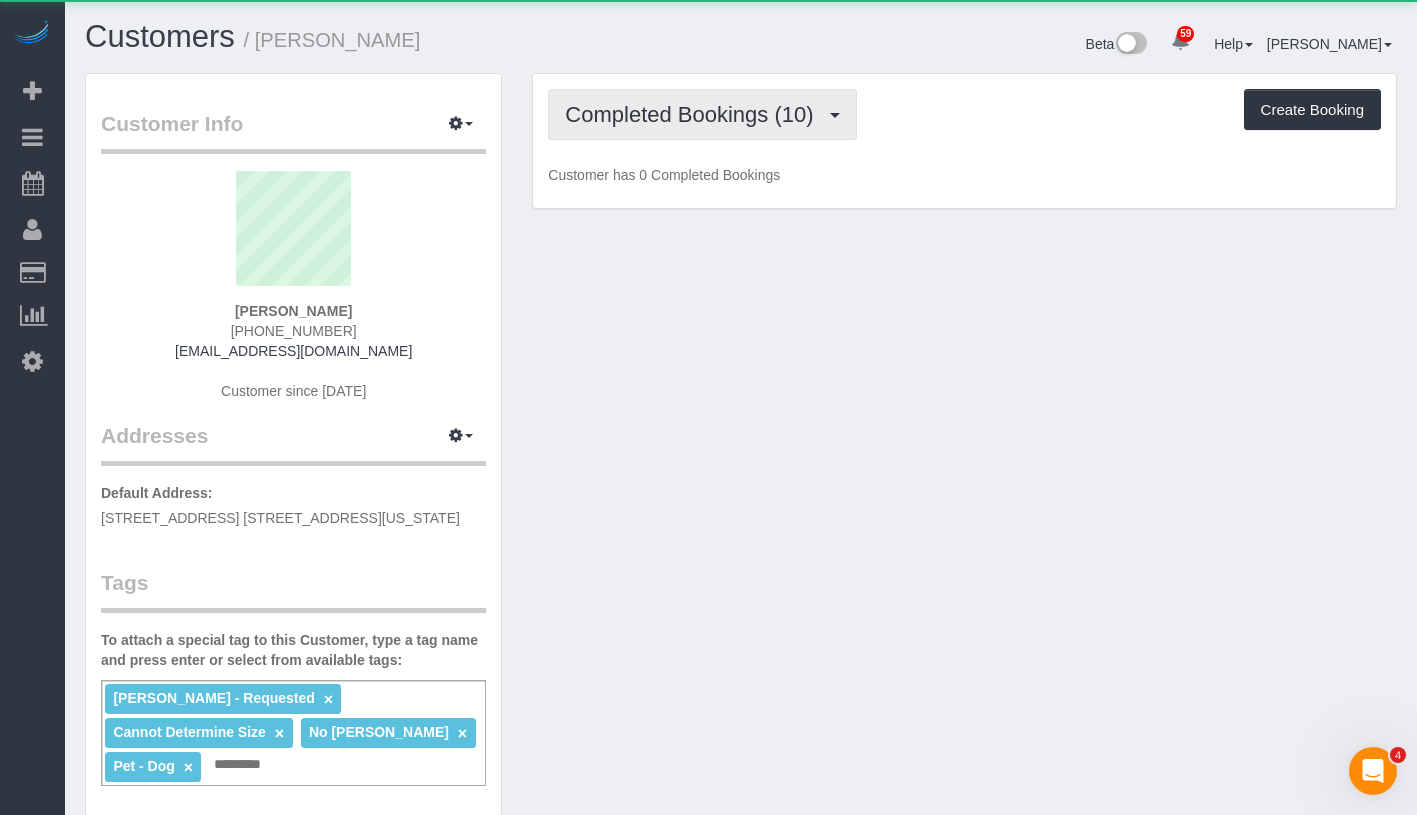 click on "Completed Bookings (10)" at bounding box center [694, 114] 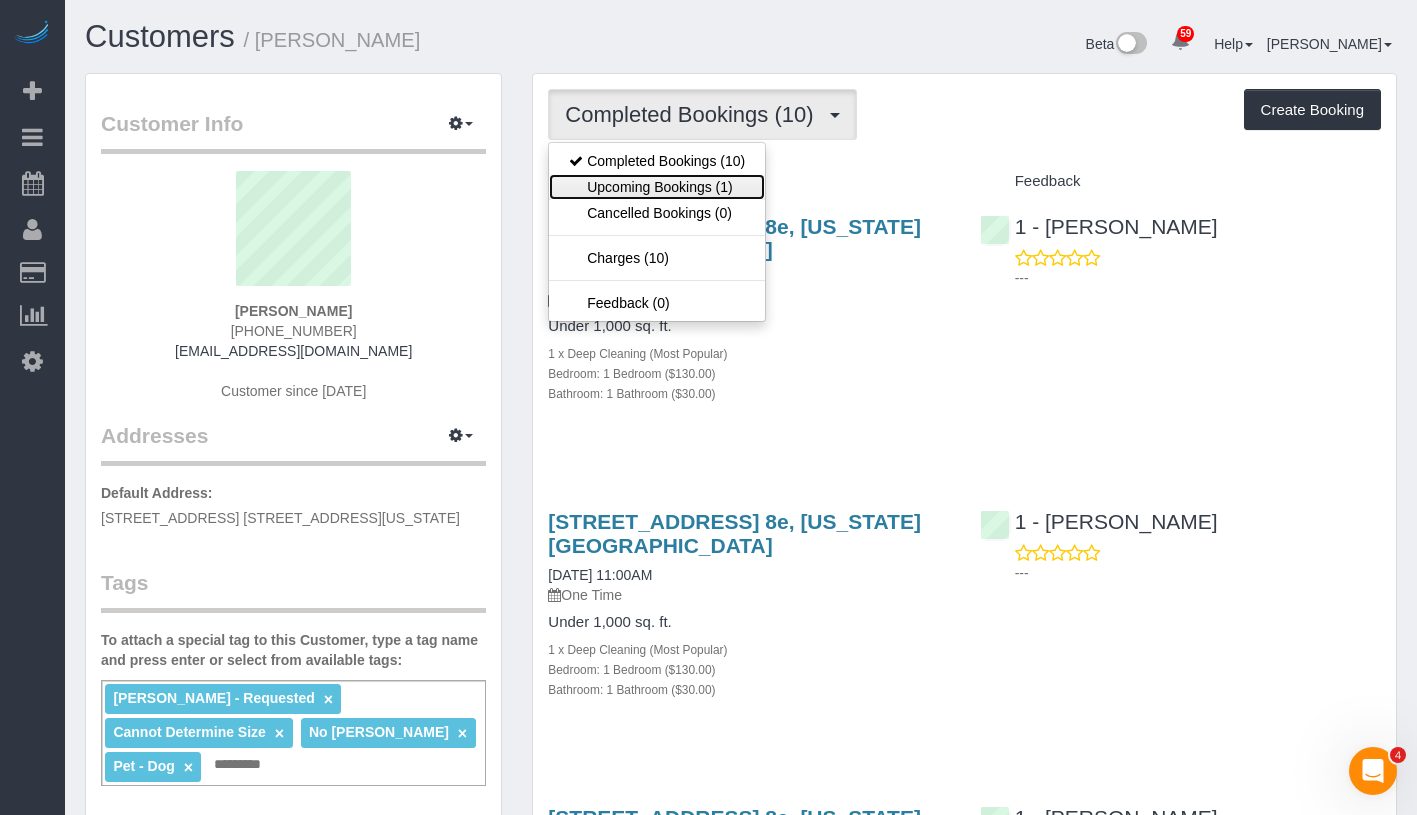 click on "Upcoming Bookings (1)" at bounding box center [657, 187] 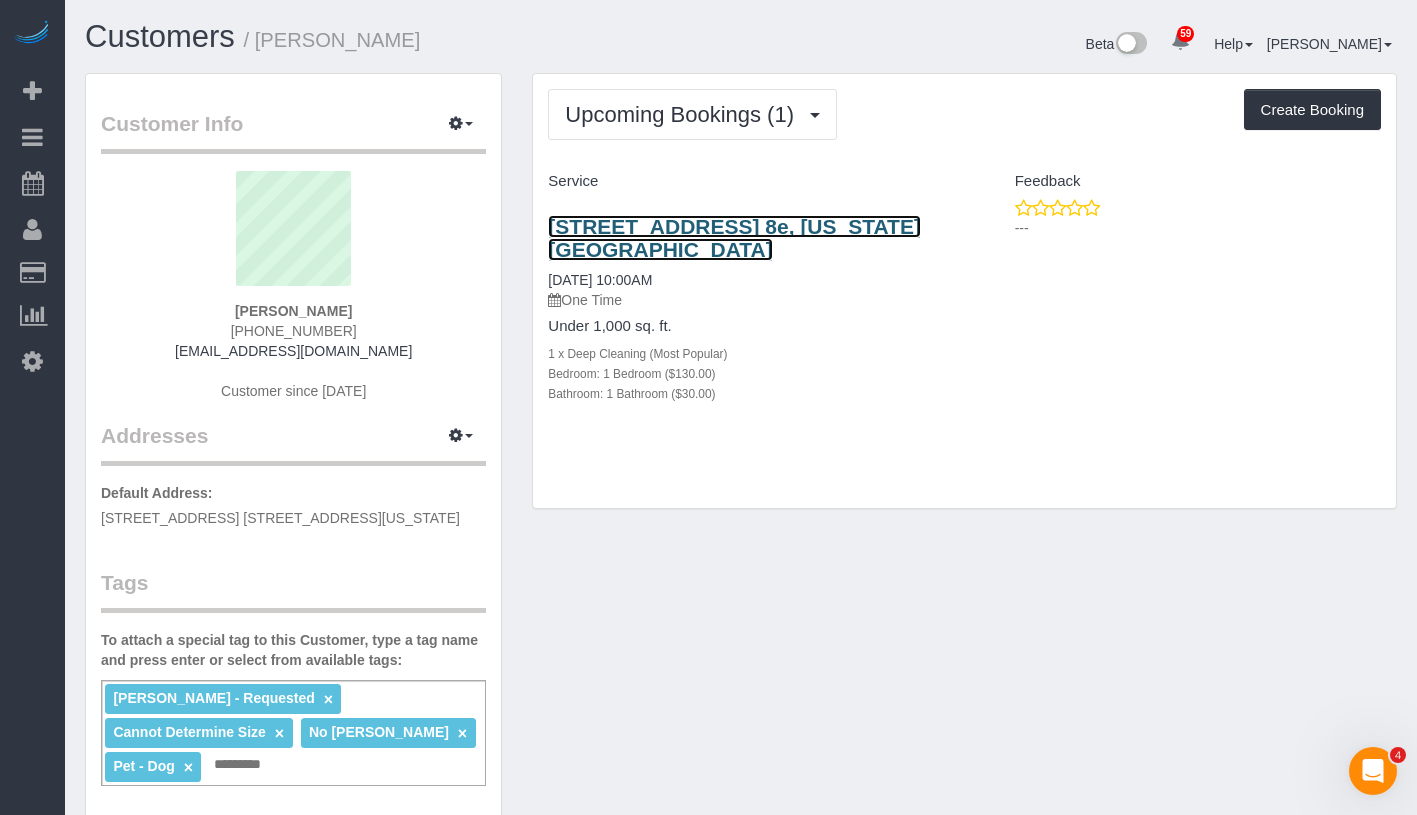 click on "[STREET_ADDRESS] 8e, [US_STATE][GEOGRAPHIC_DATA]" at bounding box center (734, 238) 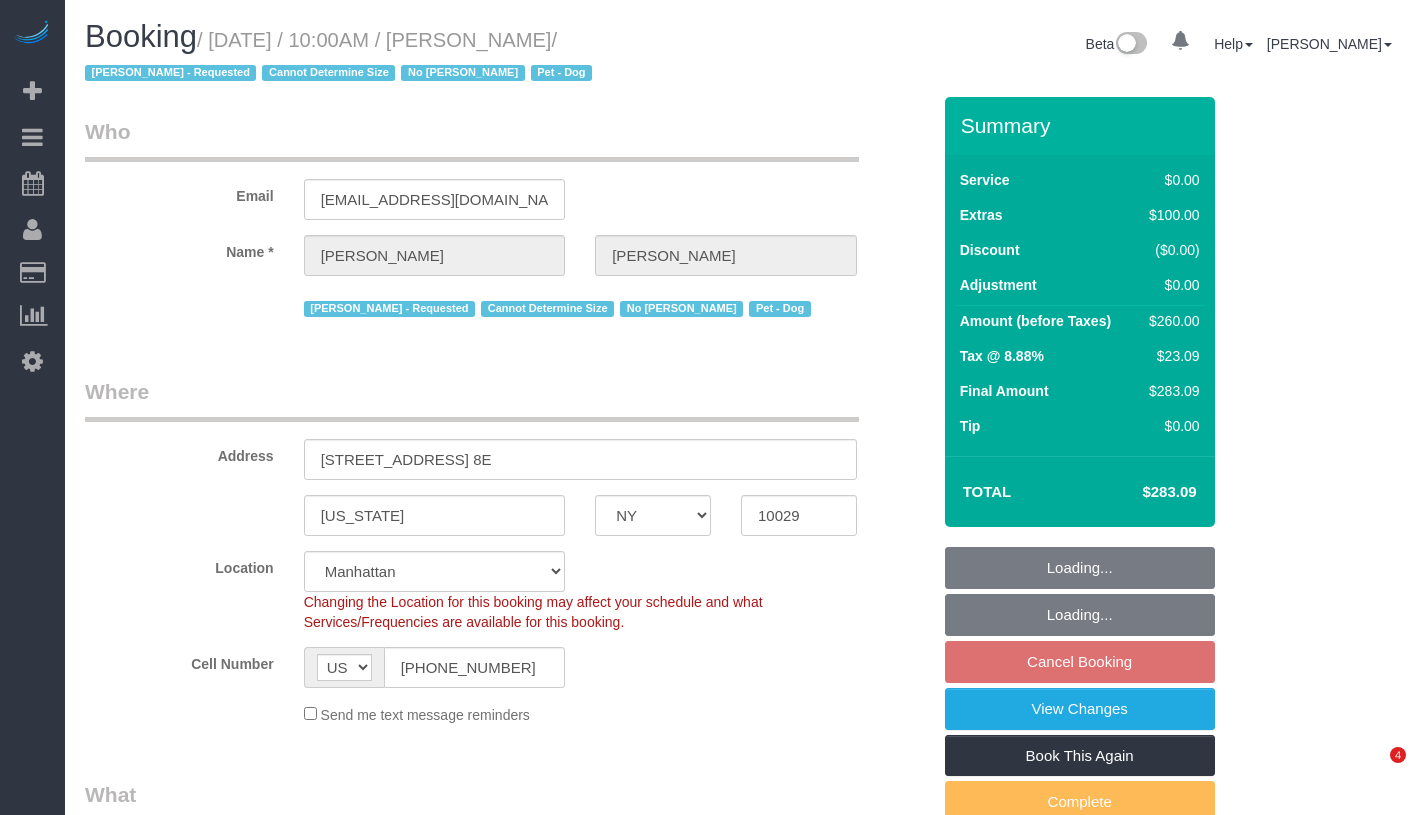 select on "NY" 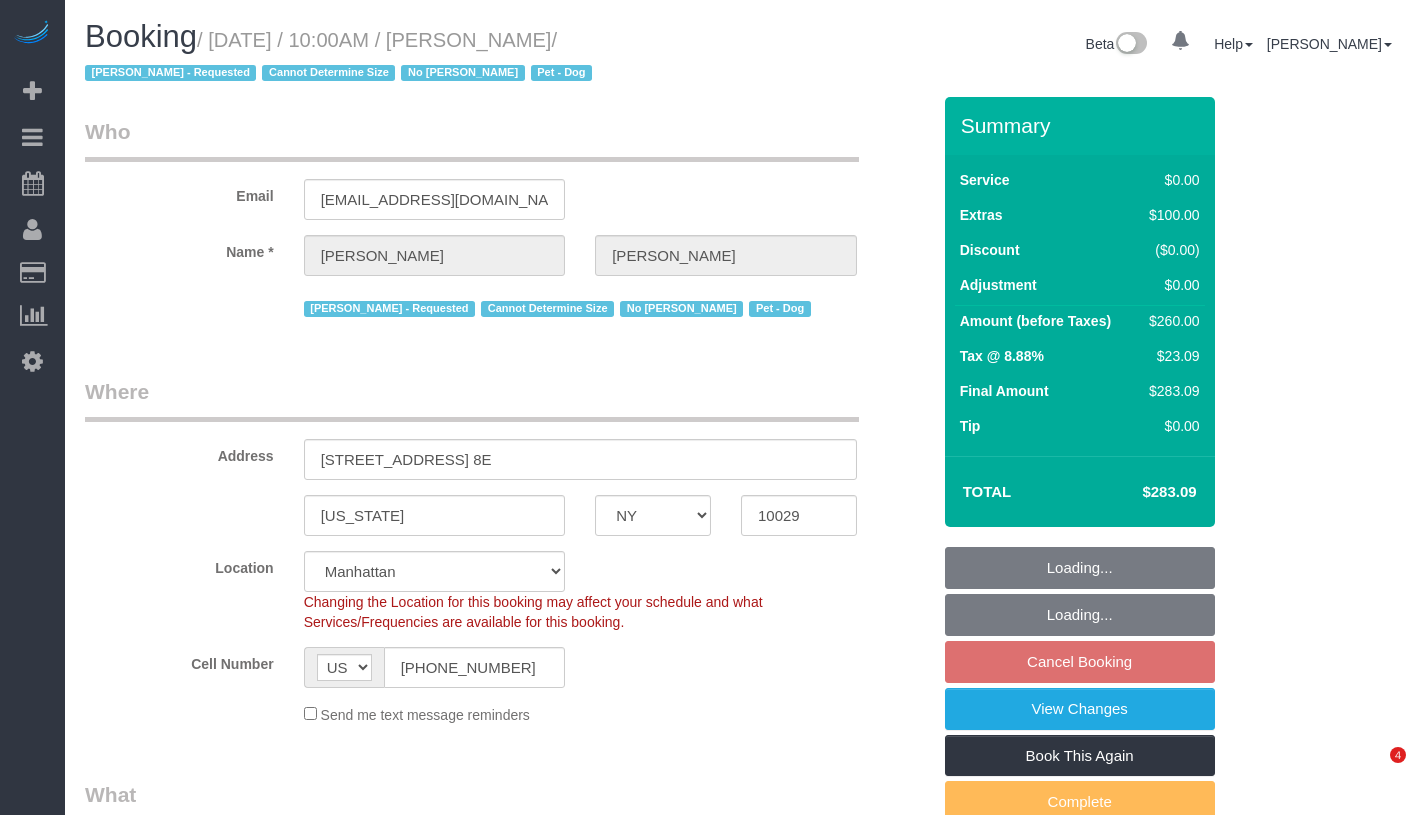 scroll, scrollTop: 0, scrollLeft: 0, axis: both 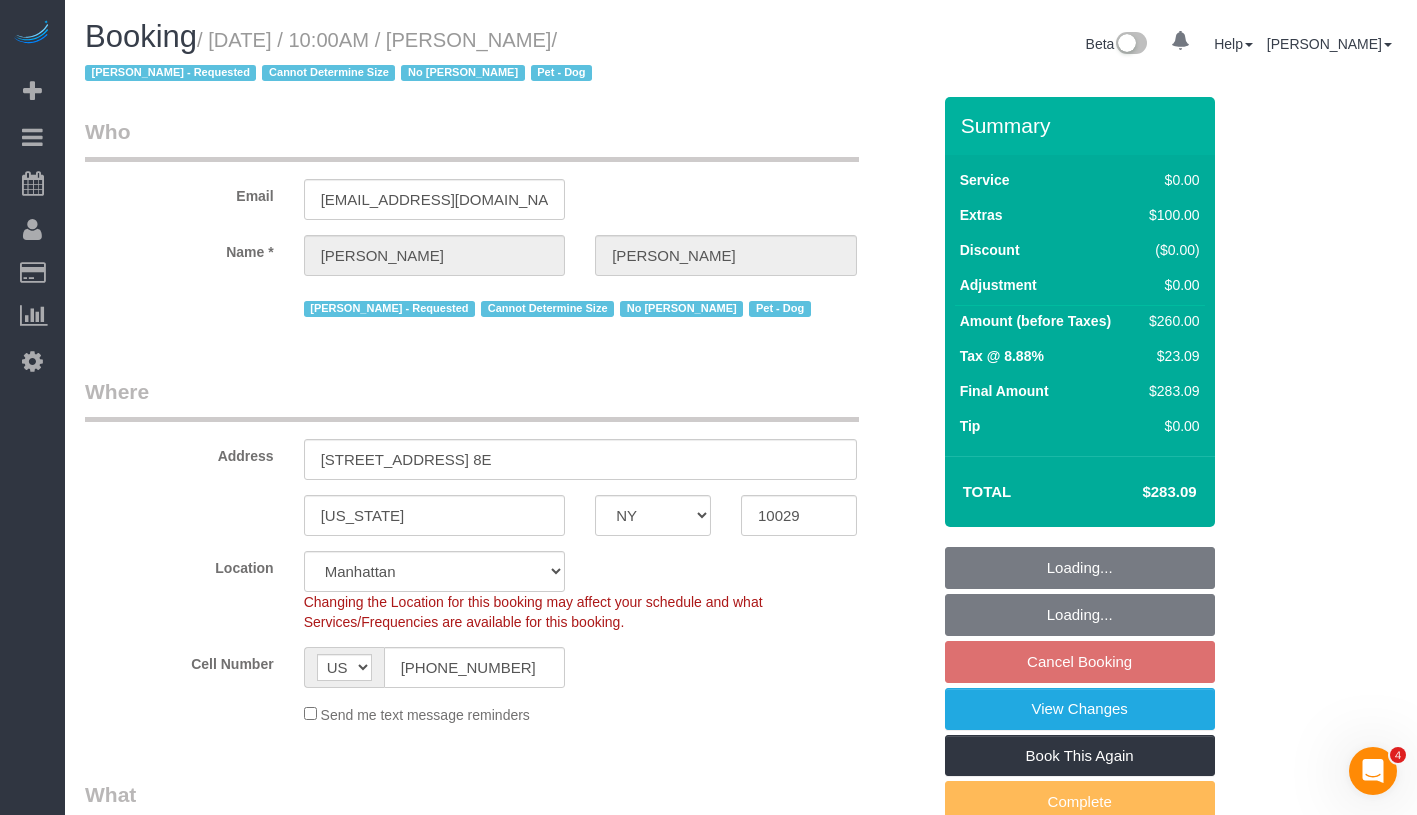 select on "object:1094" 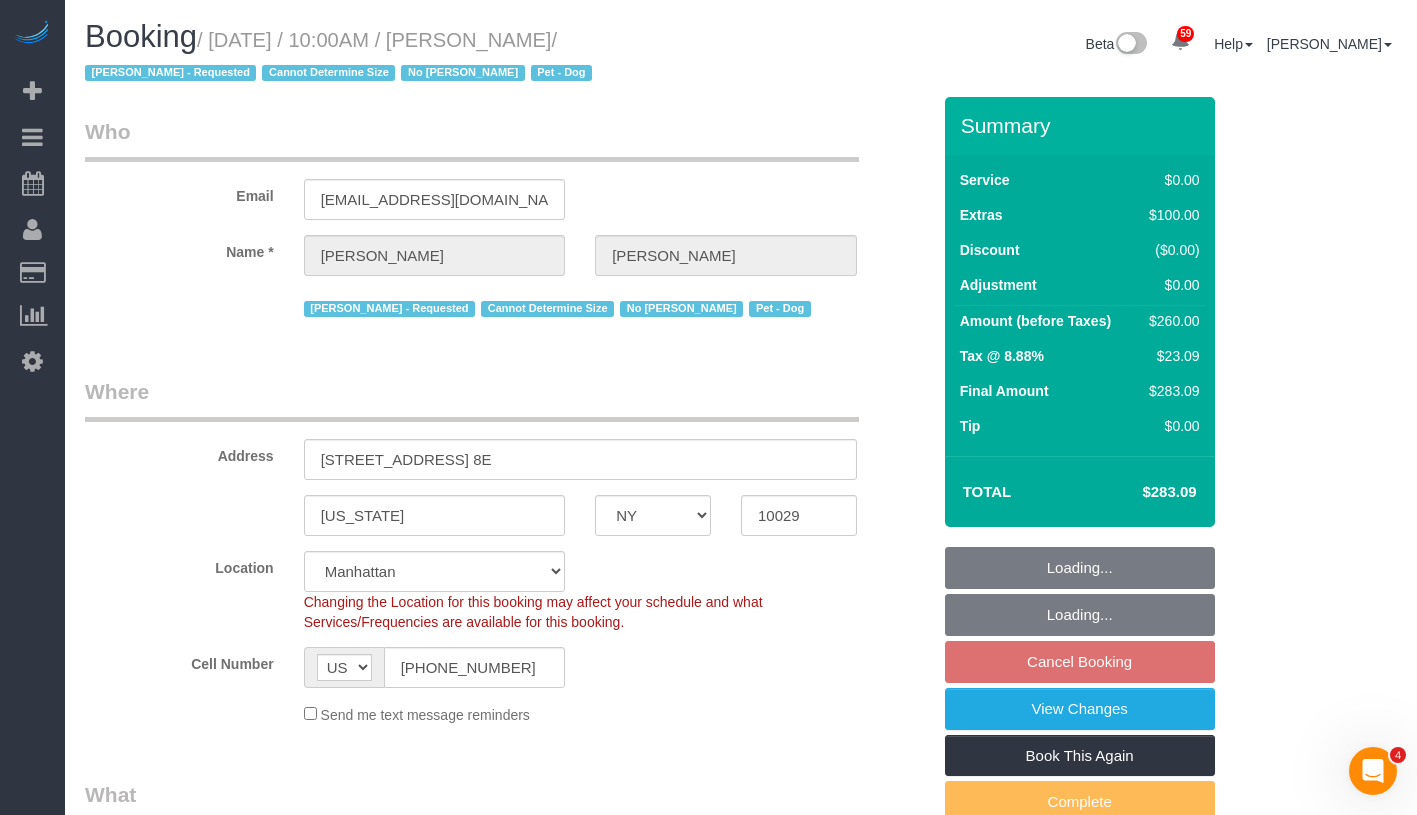 select on "object:1139" 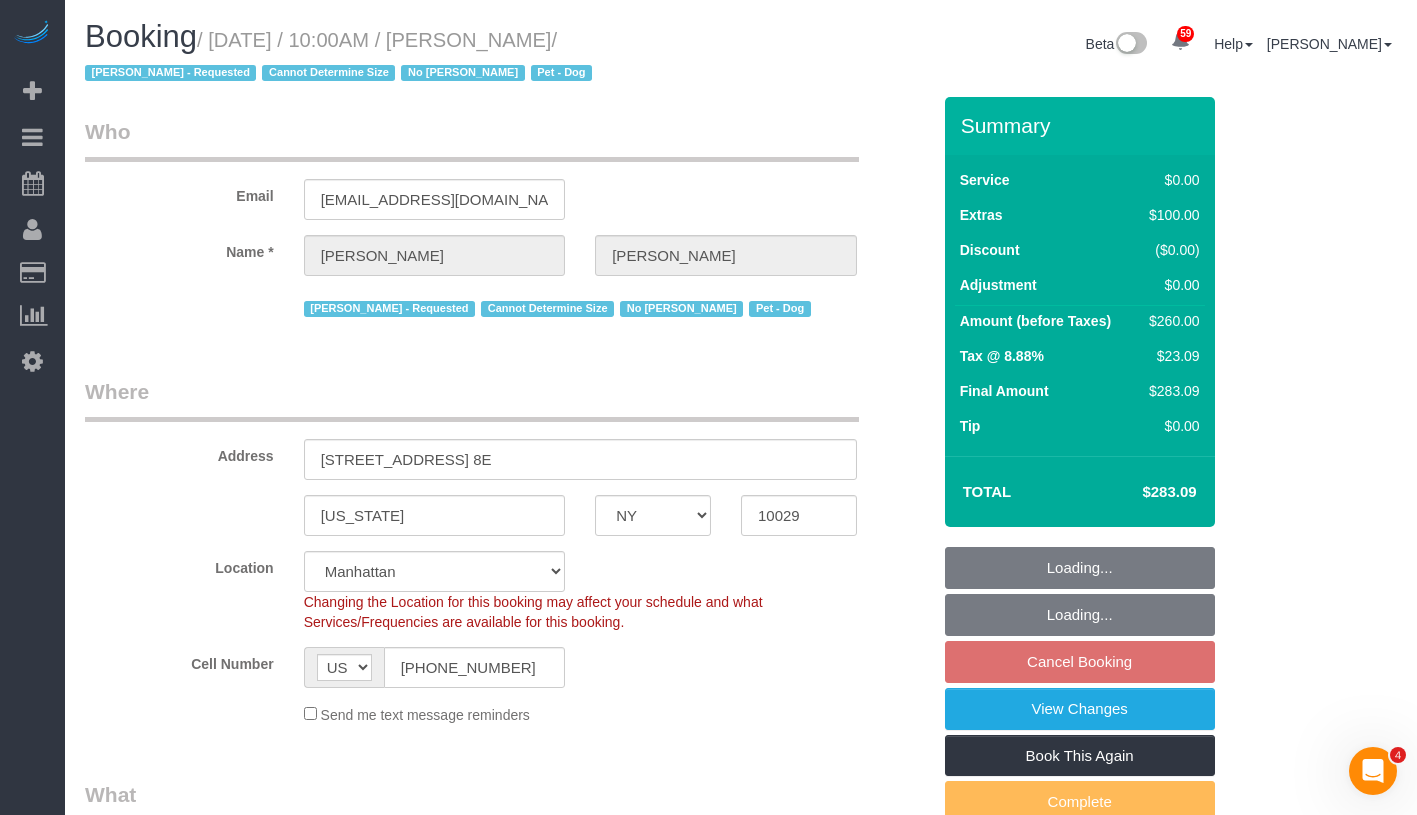 select on "spot3" 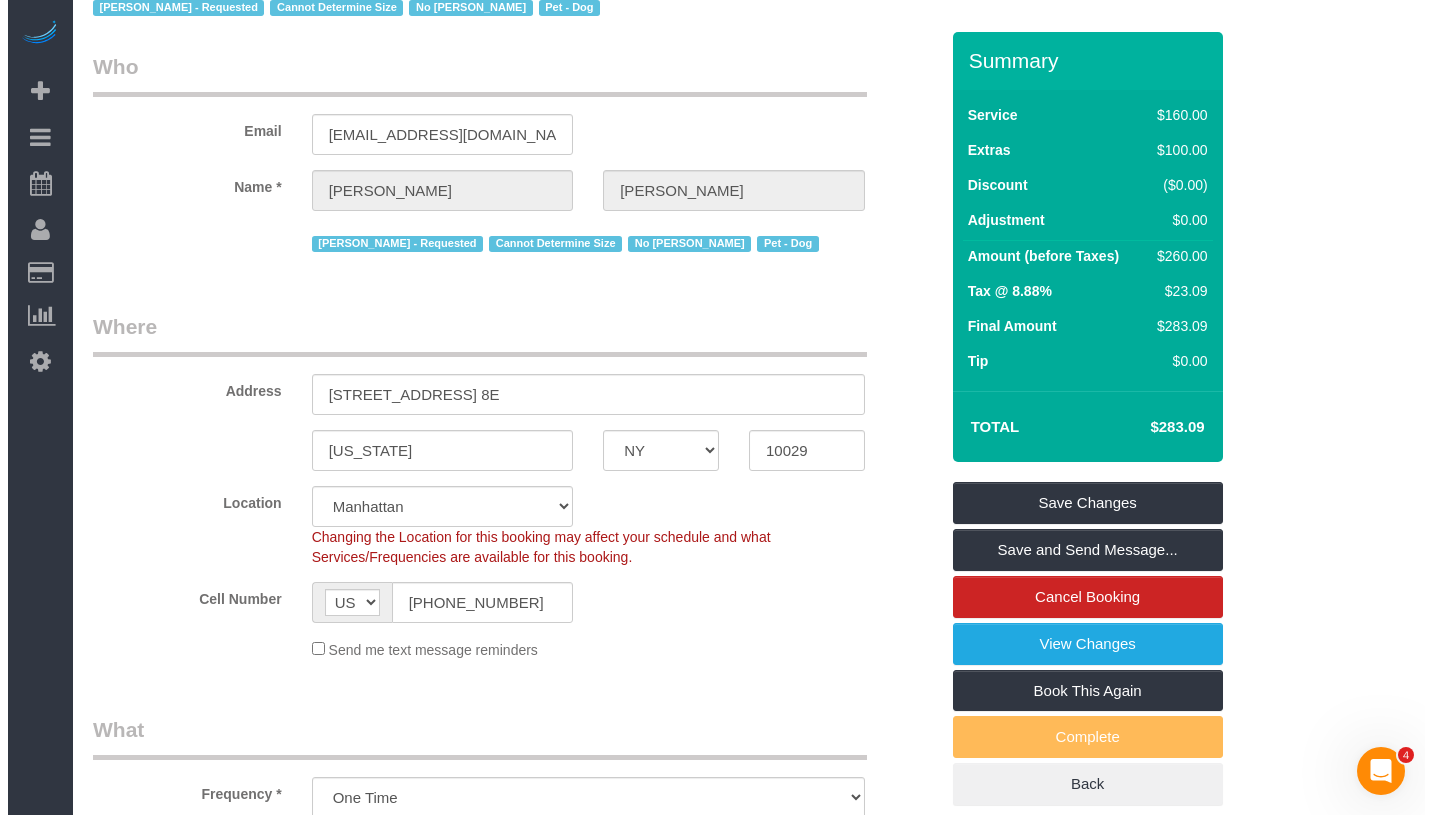 scroll, scrollTop: 0, scrollLeft: 0, axis: both 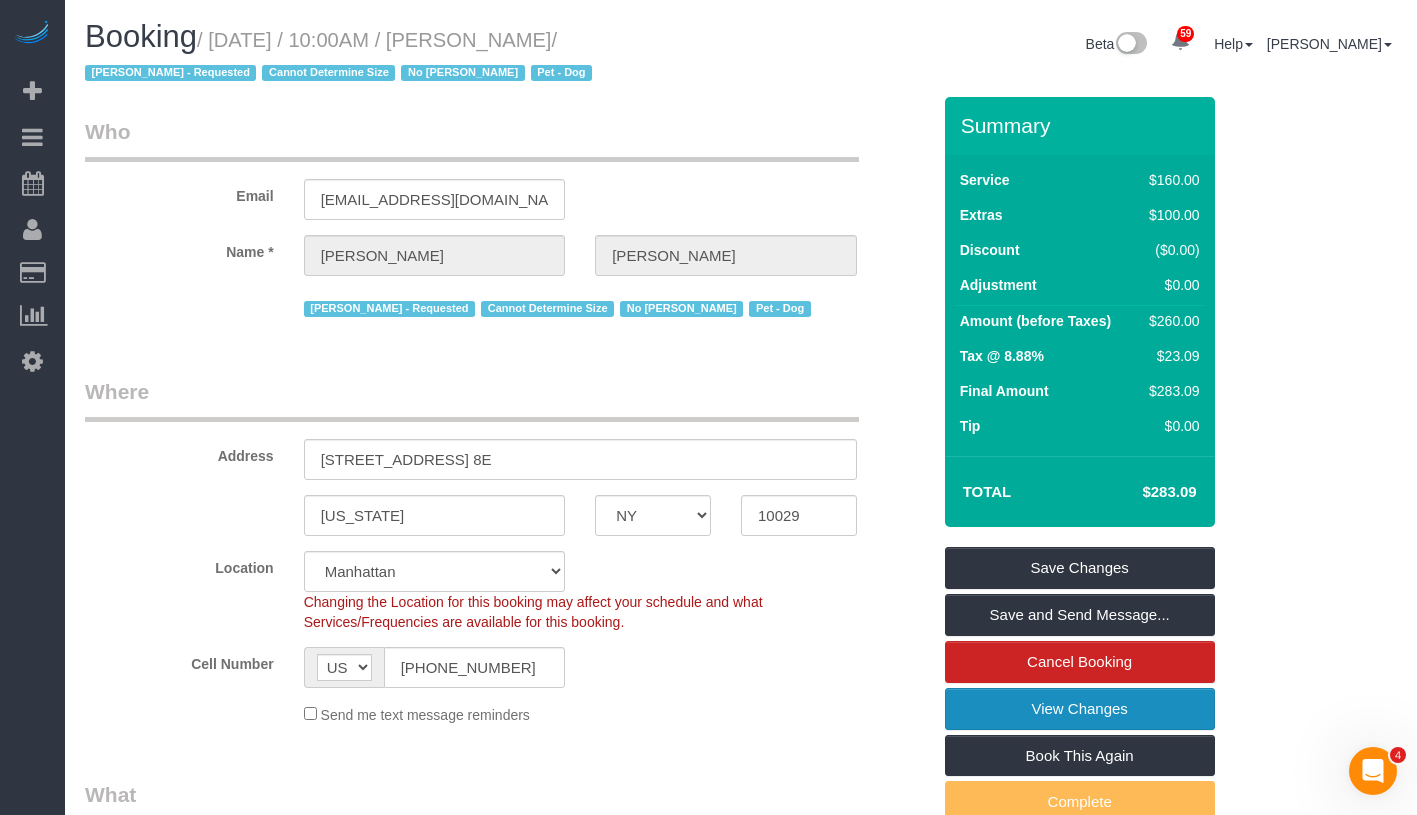 click on "View Changes" at bounding box center [1080, 709] 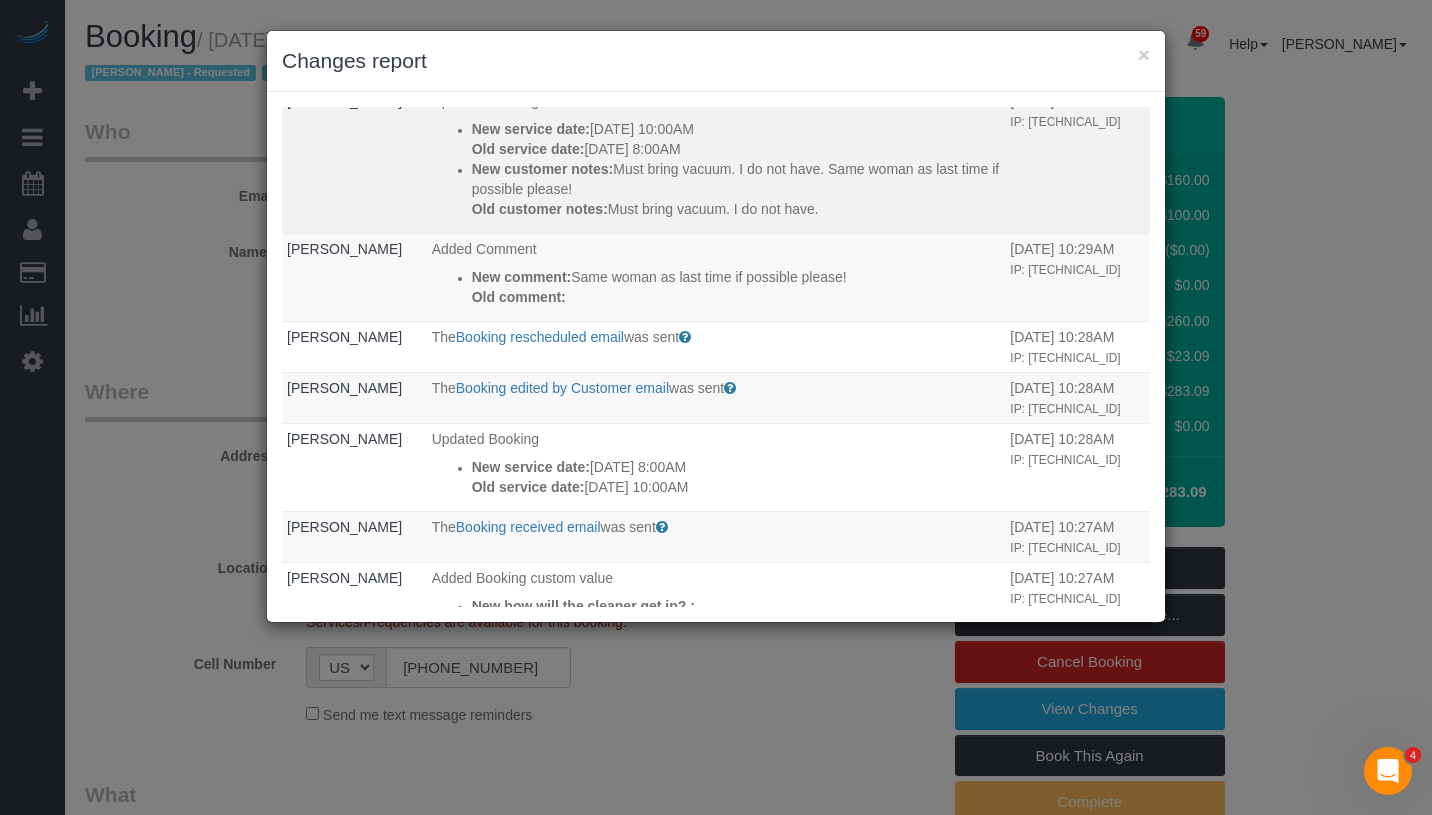 scroll, scrollTop: 326, scrollLeft: 0, axis: vertical 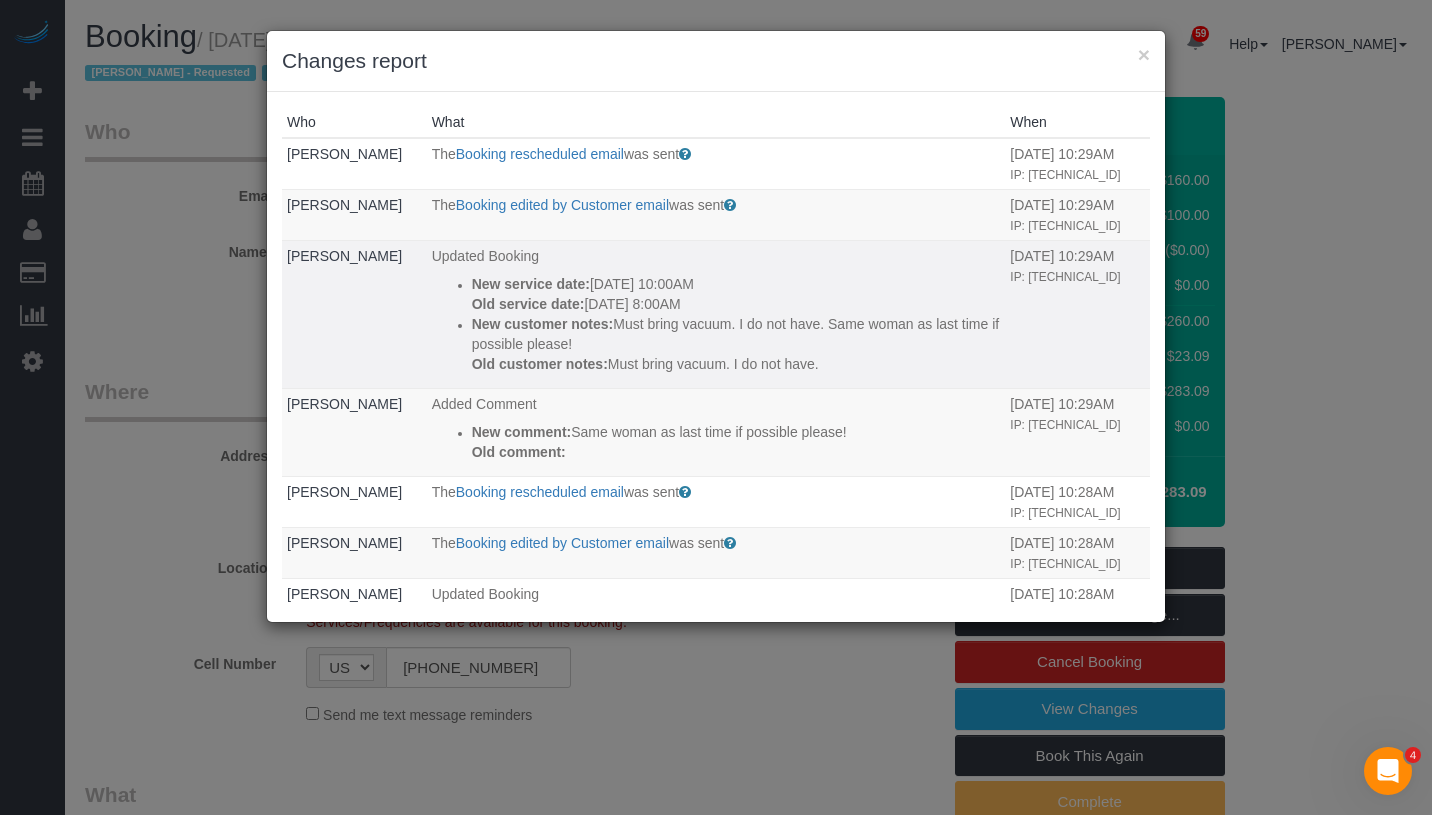 drag, startPoint x: 446, startPoint y: 322, endPoint x: 820, endPoint y: 407, distance: 383.53748 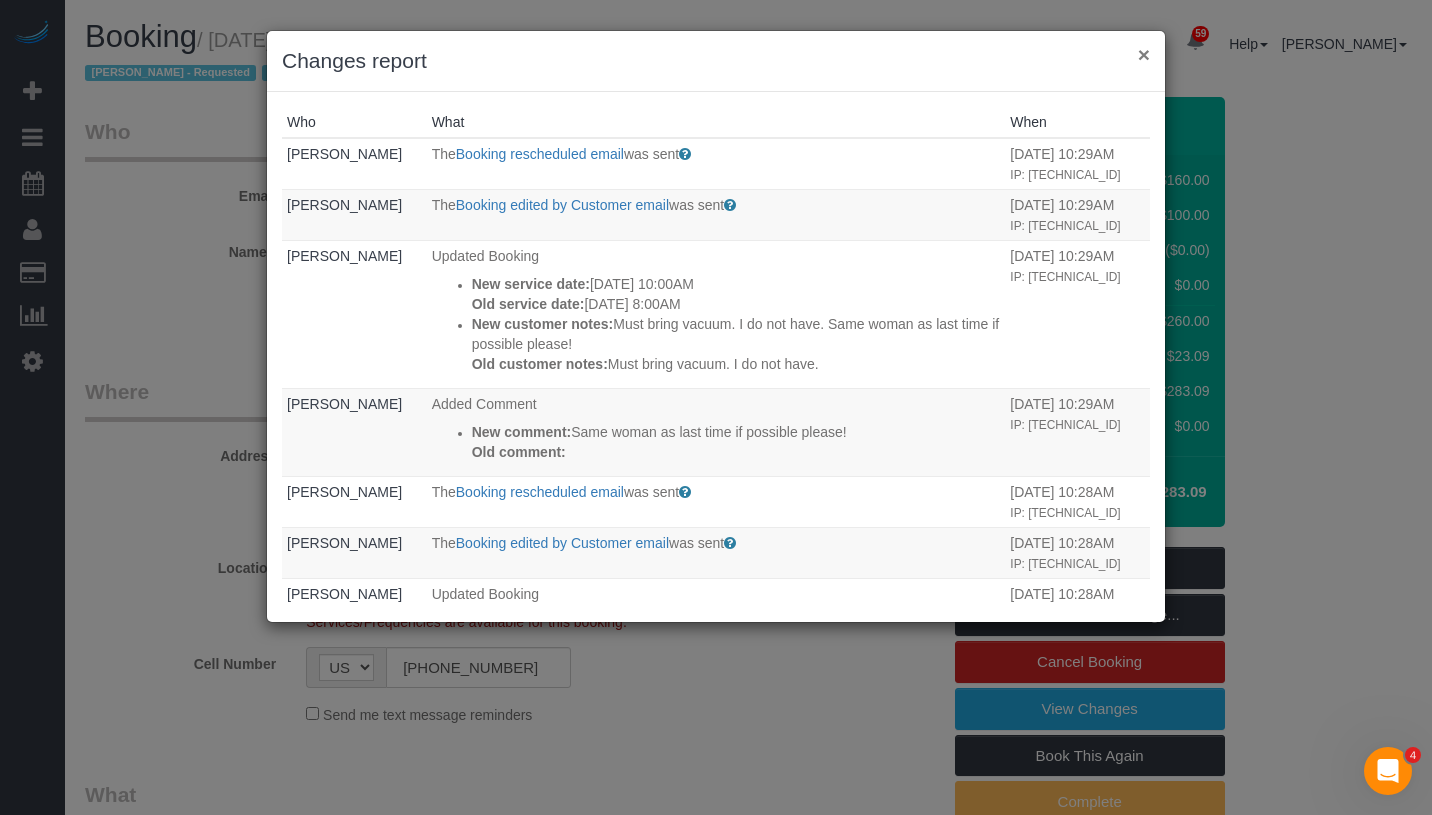click on "×" at bounding box center [1144, 54] 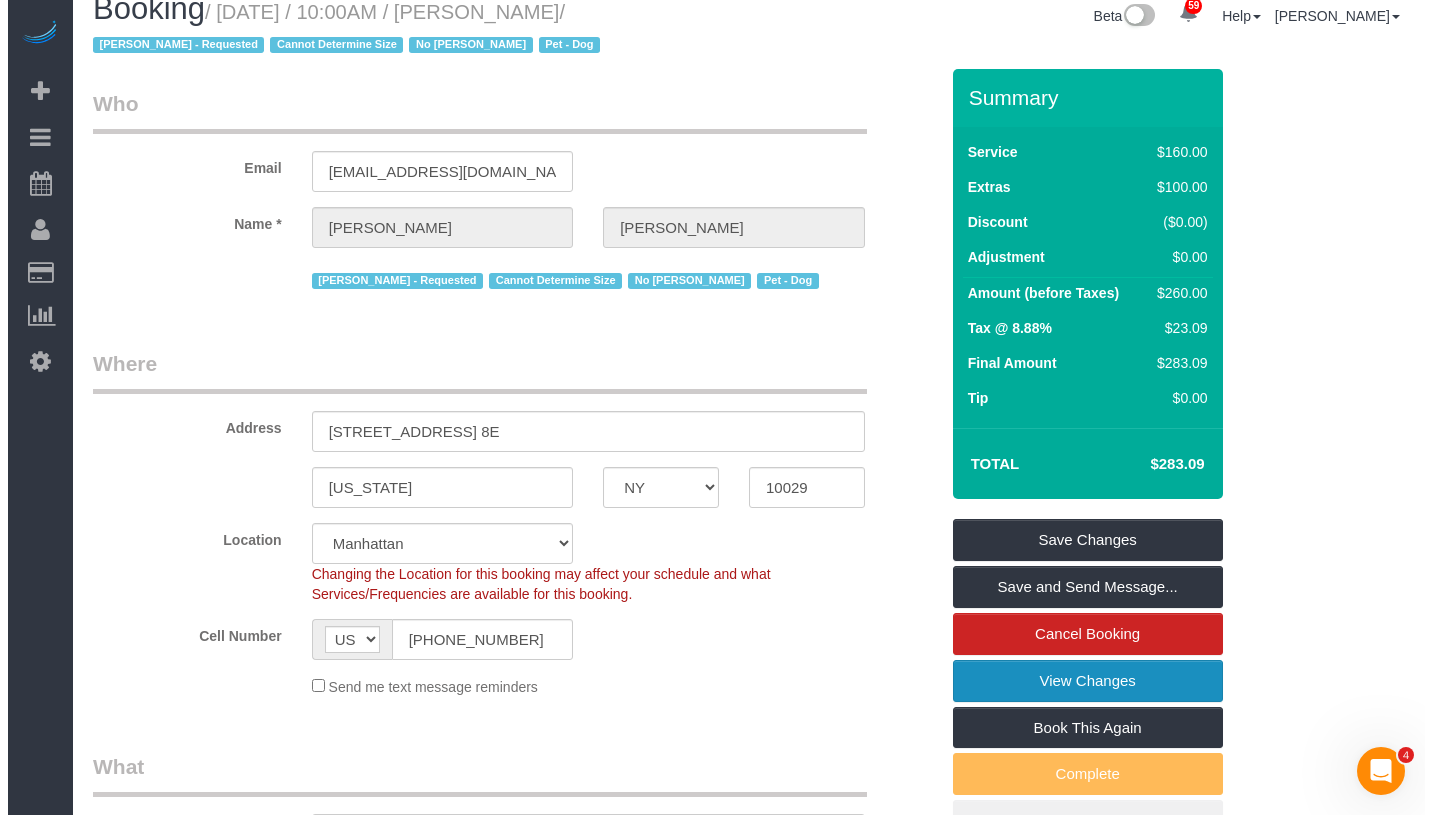 scroll, scrollTop: 0, scrollLeft: 0, axis: both 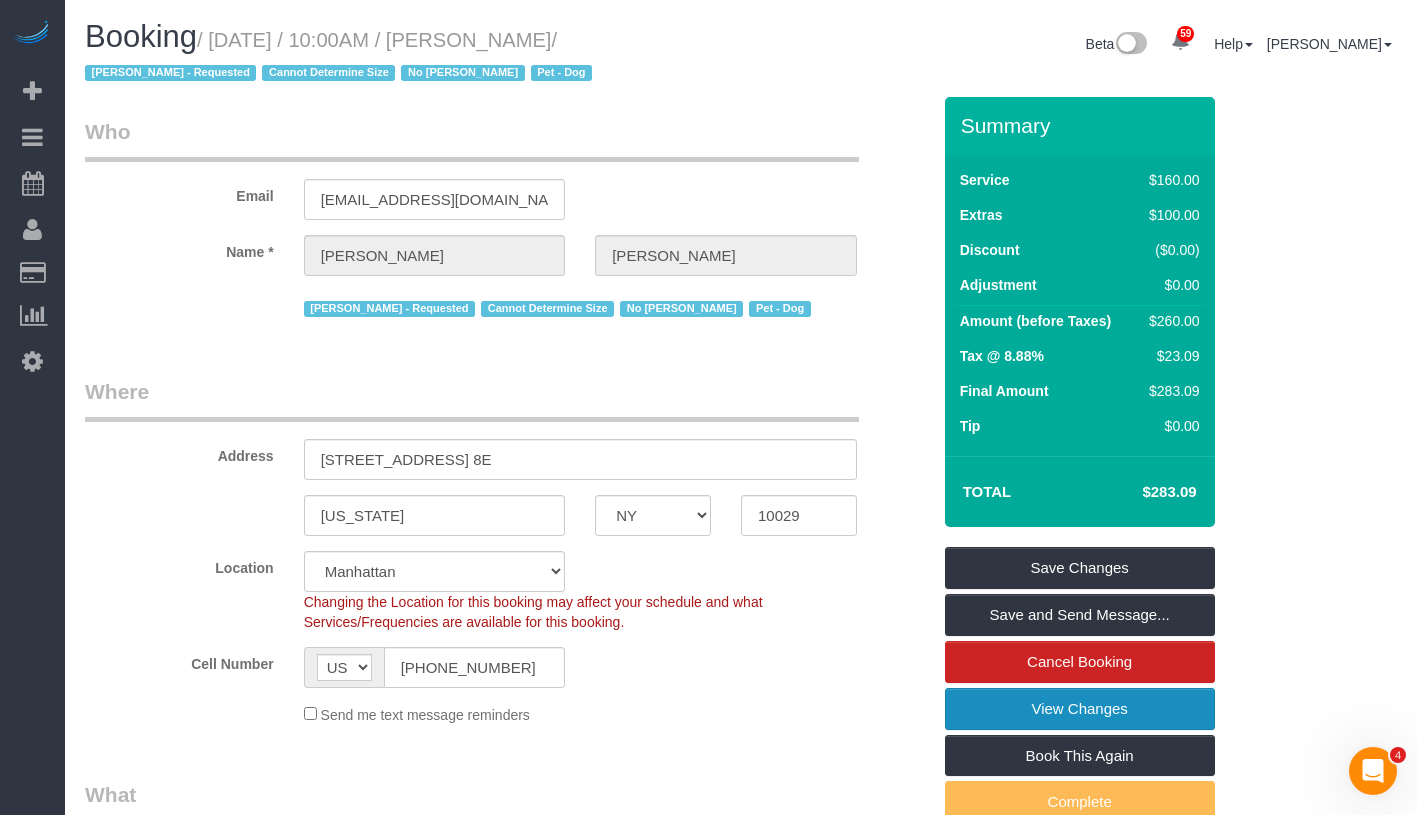 click on "View Changes" at bounding box center (1080, 709) 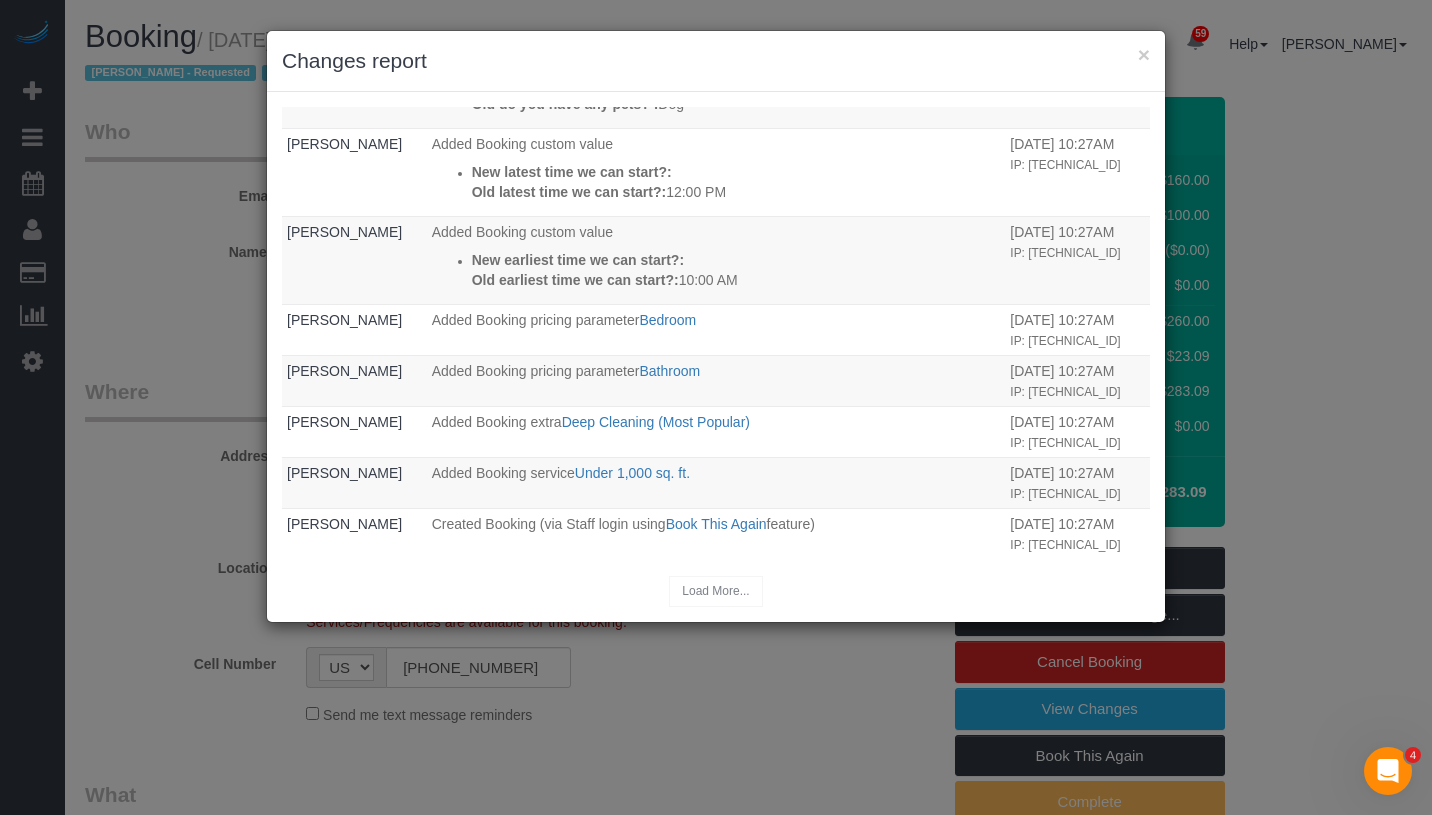 scroll, scrollTop: 964, scrollLeft: 0, axis: vertical 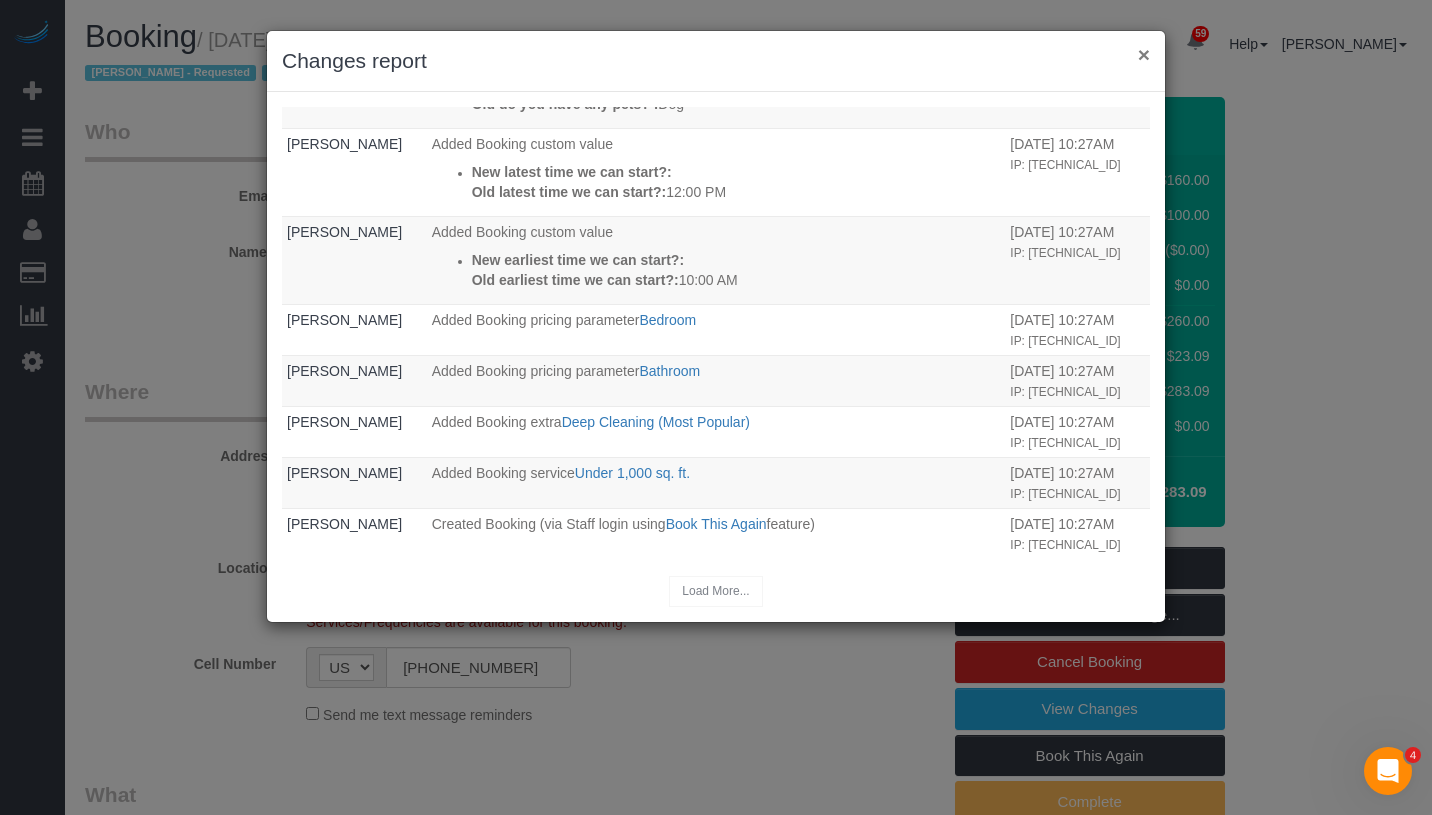click on "×" at bounding box center [1144, 54] 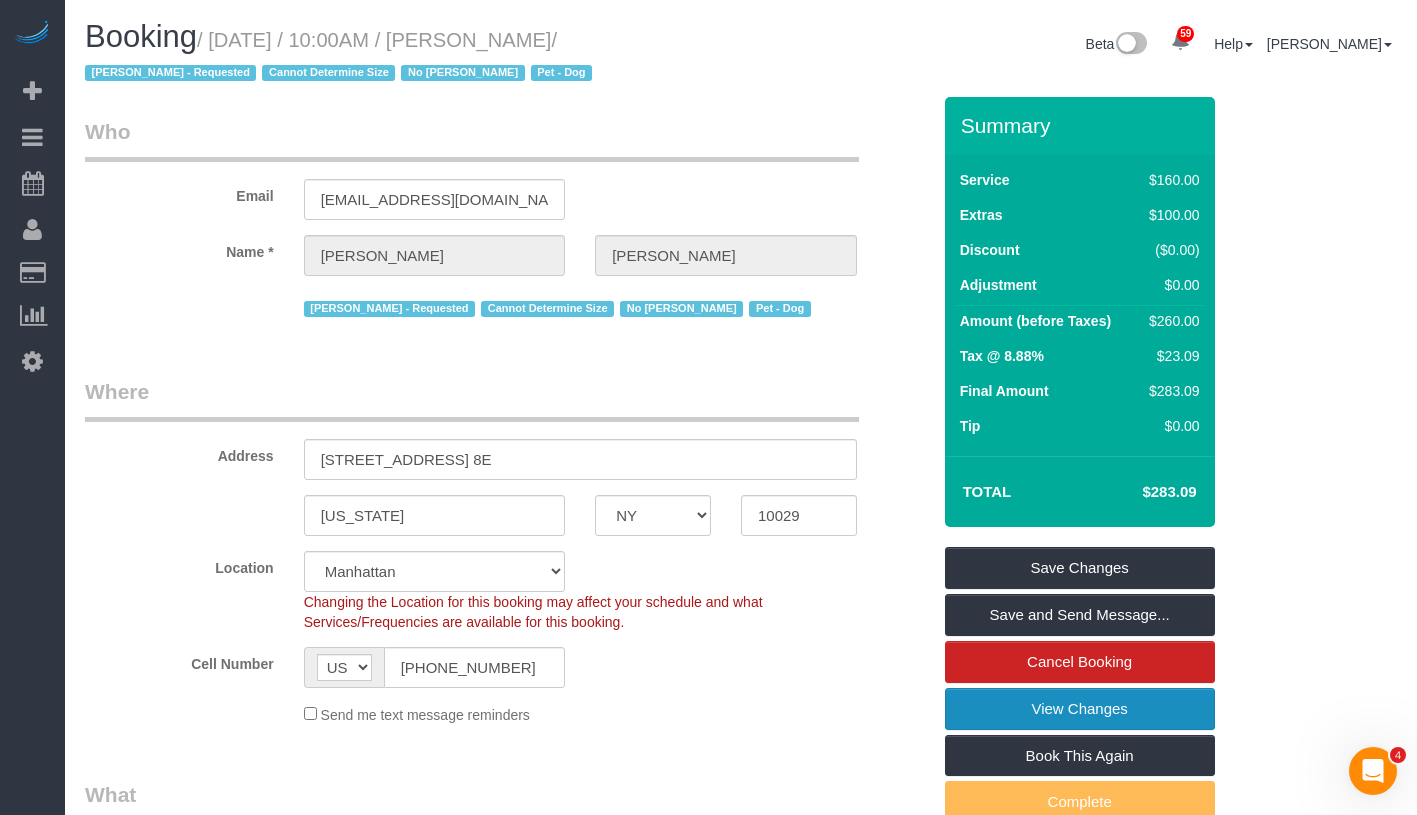 click on "View Changes" at bounding box center (1080, 709) 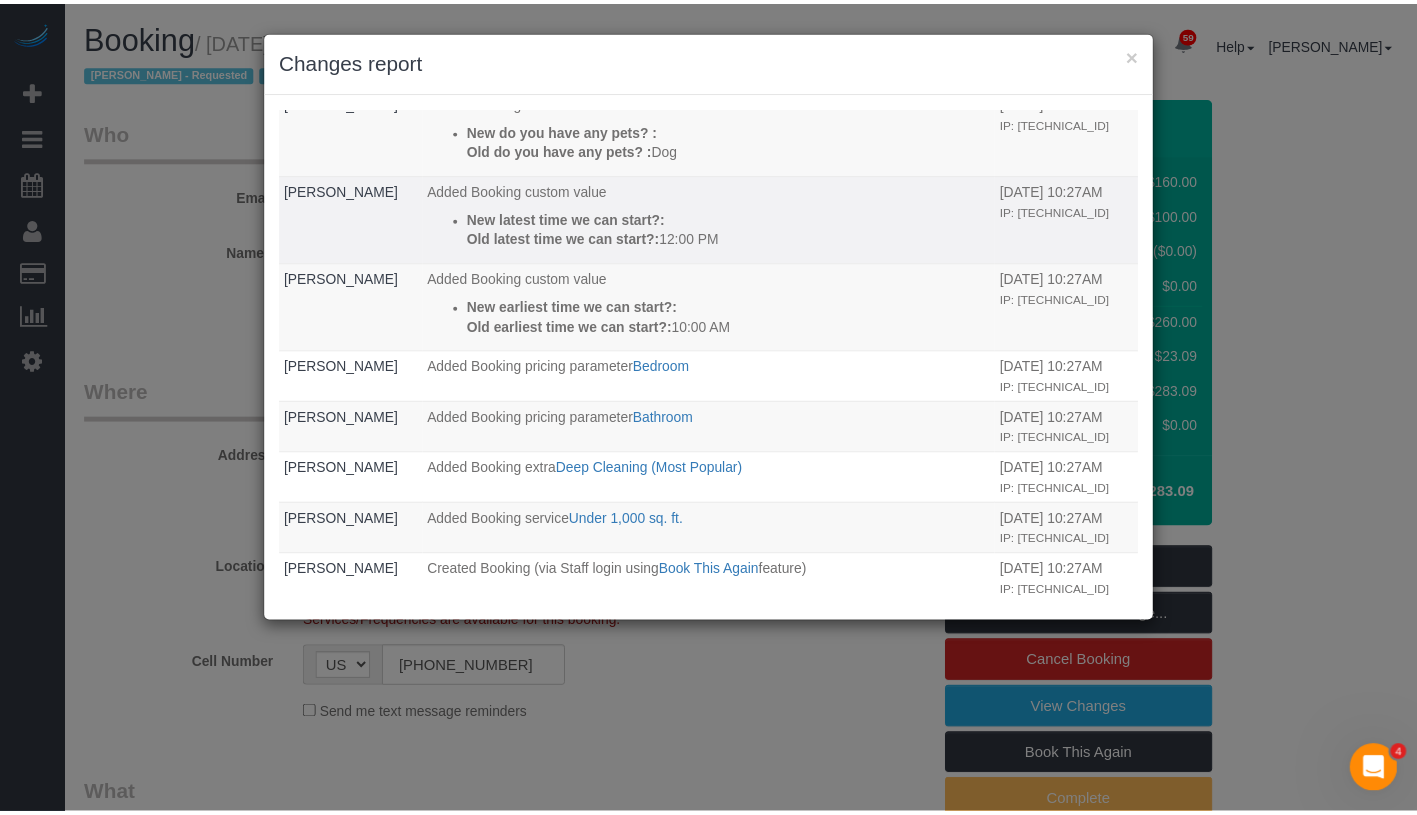 scroll, scrollTop: 964, scrollLeft: 0, axis: vertical 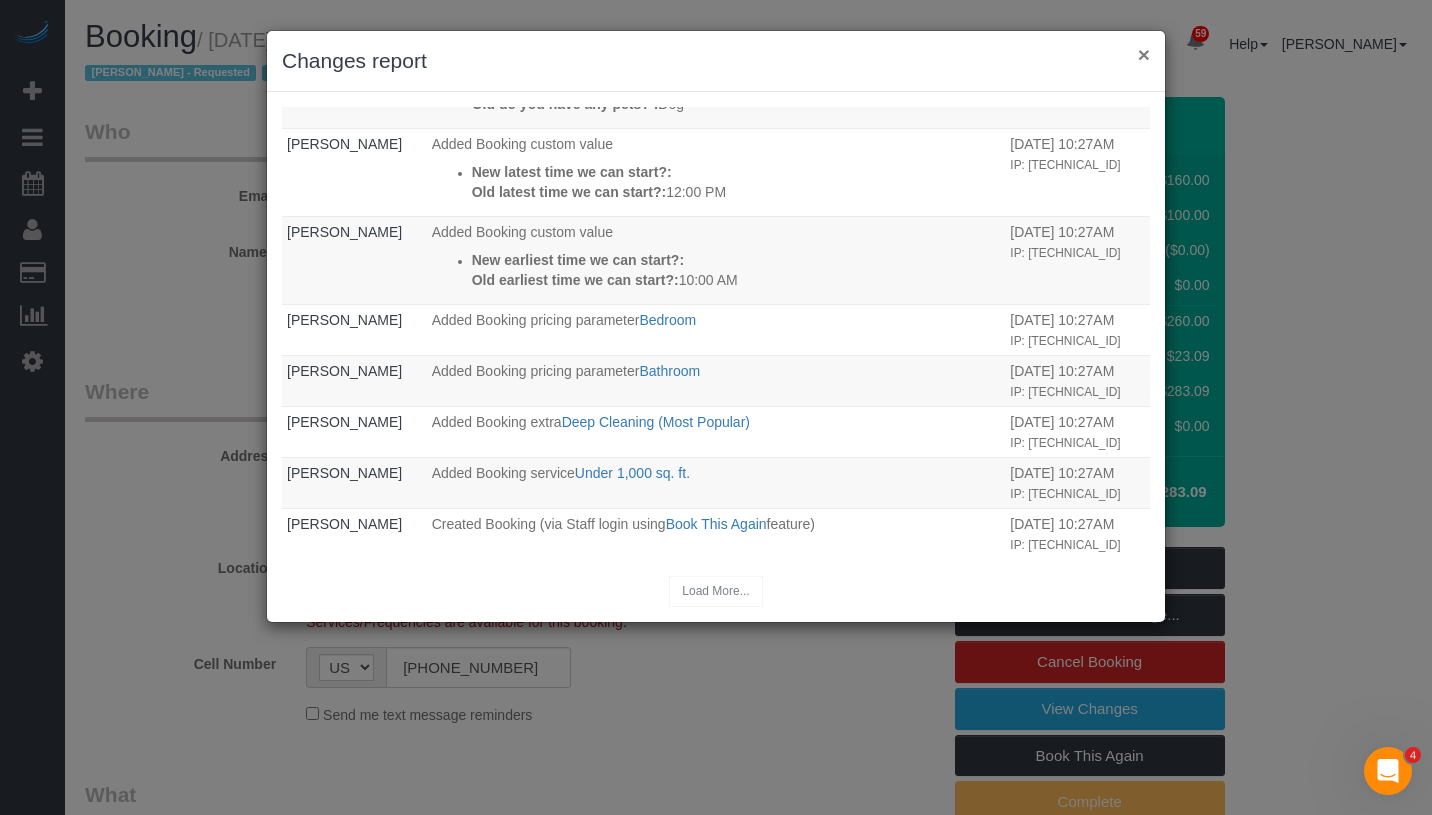 click on "×" at bounding box center [1144, 54] 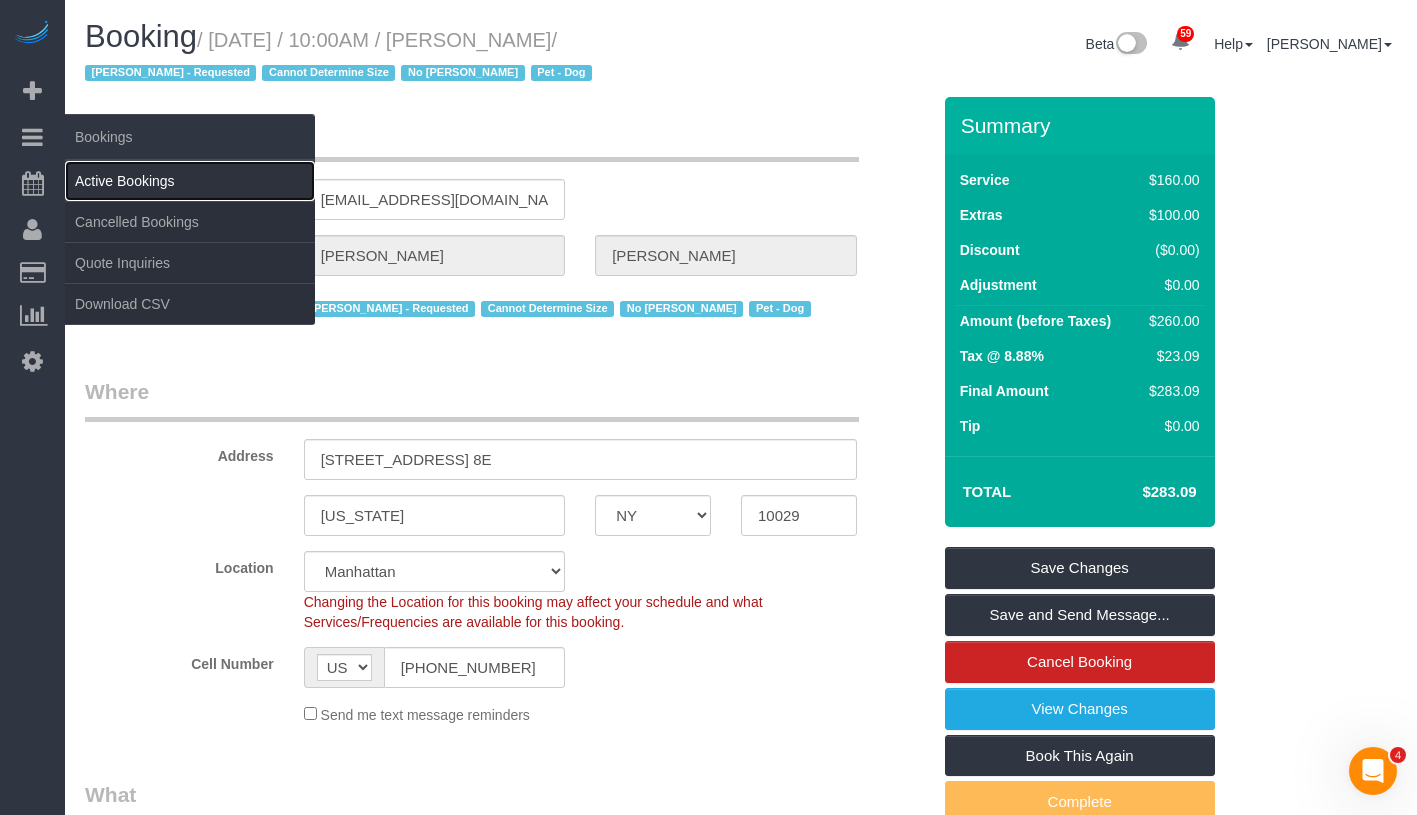 click on "Active Bookings" at bounding box center [190, 181] 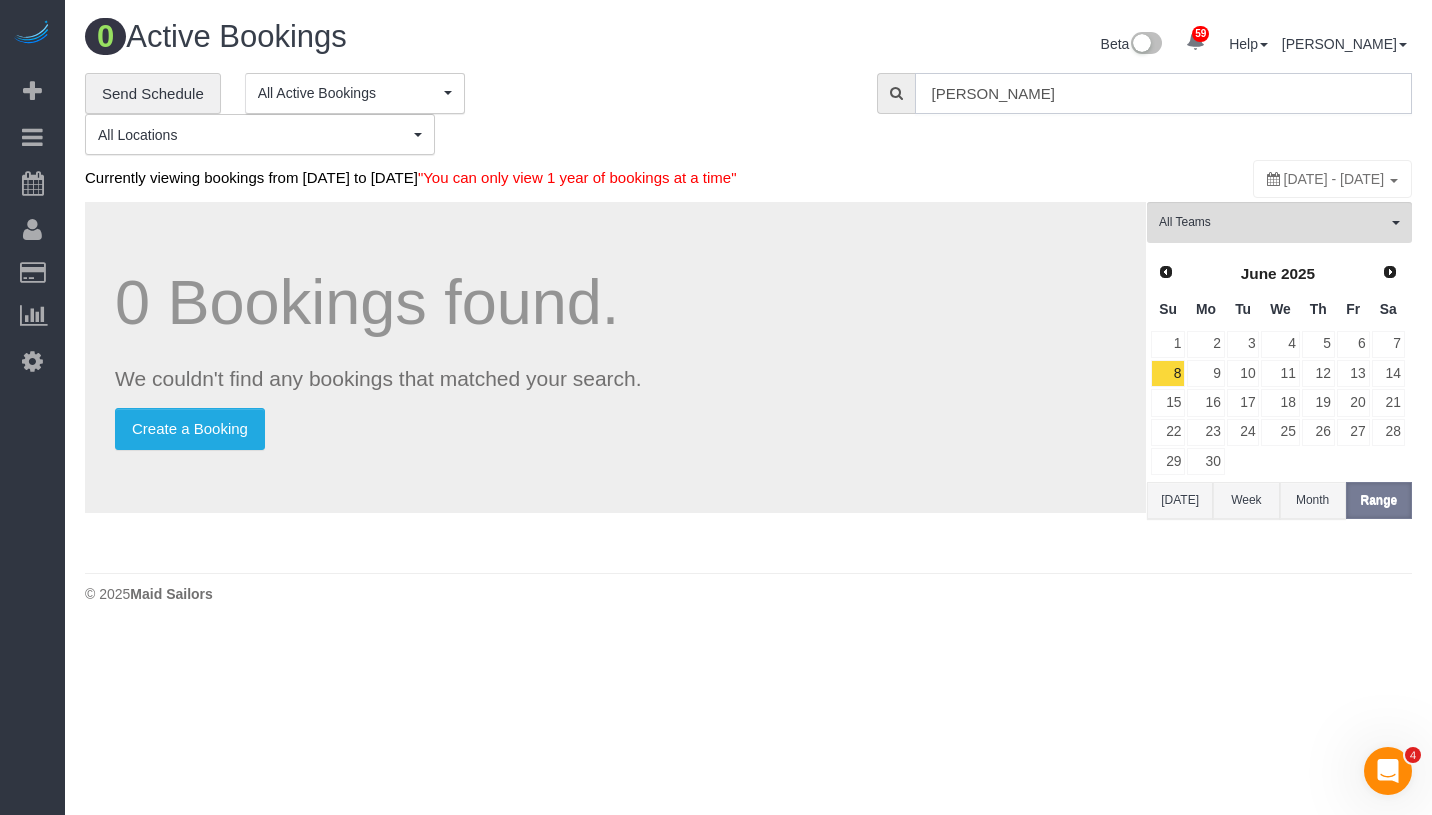 click on "[PERSON_NAME]" at bounding box center [1163, 93] 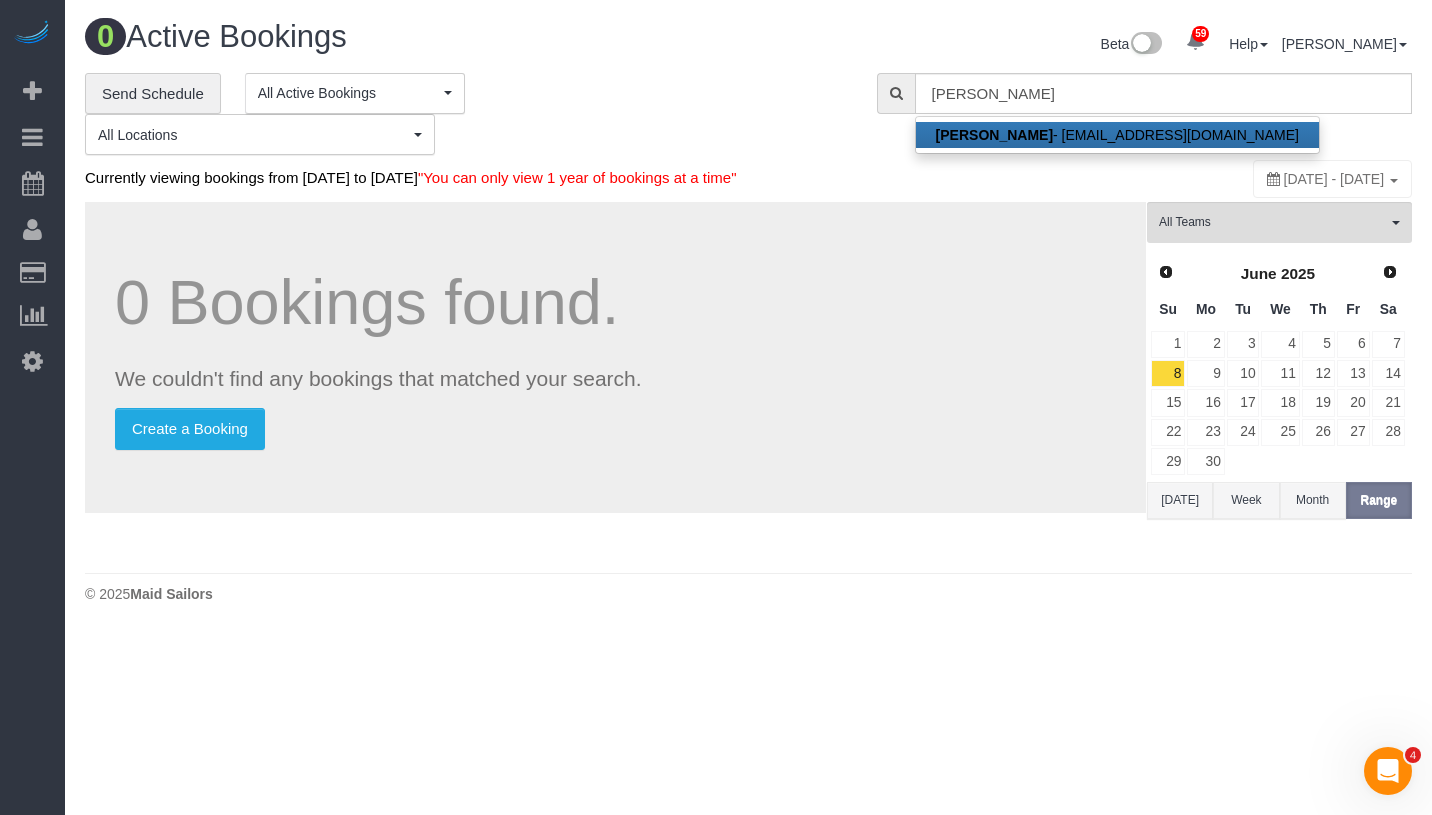 click on "Megan Mitchell  - mmmitchell@me.com" at bounding box center [1117, 135] 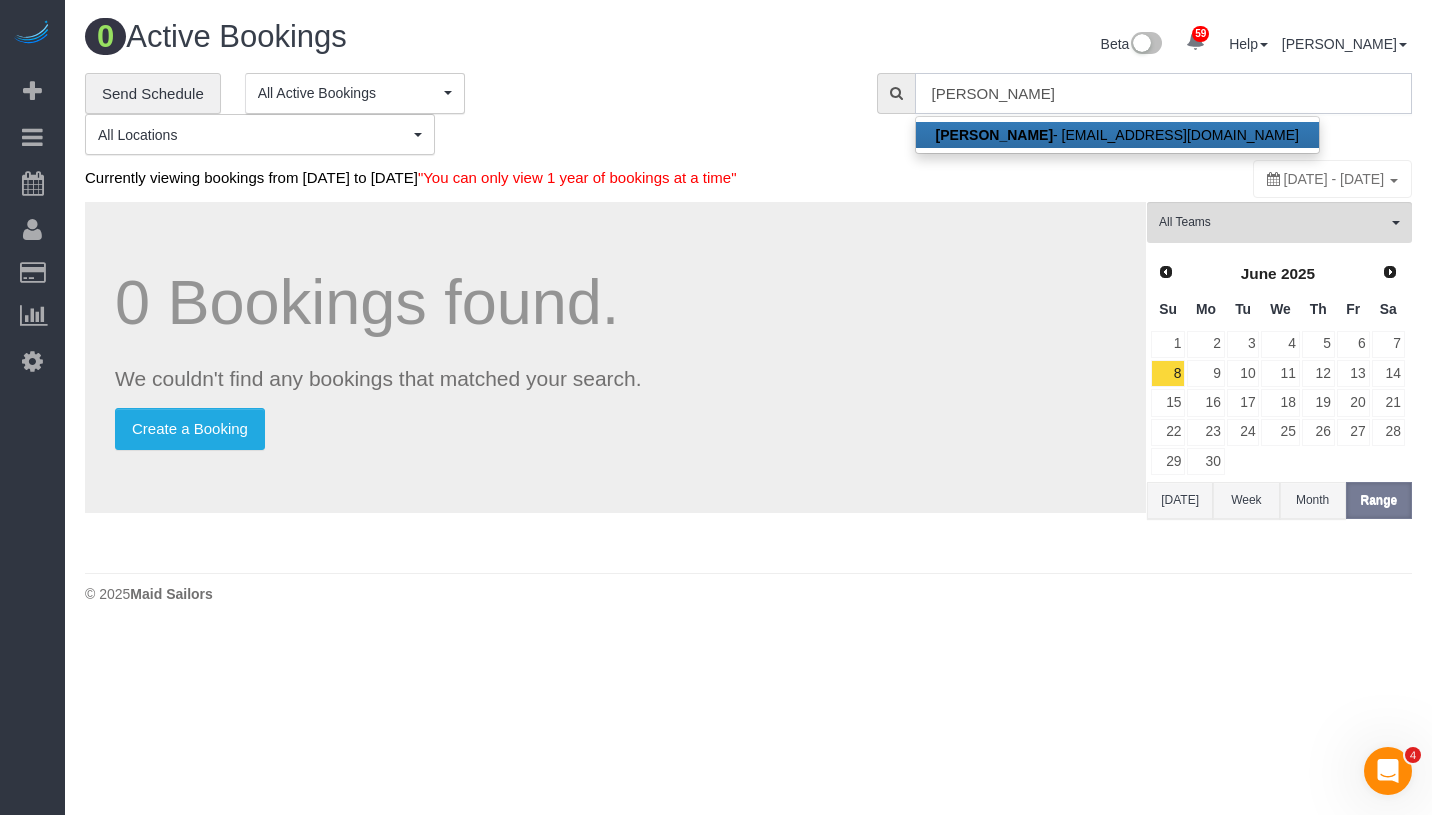 type on "[EMAIL_ADDRESS][DOMAIN_NAME]" 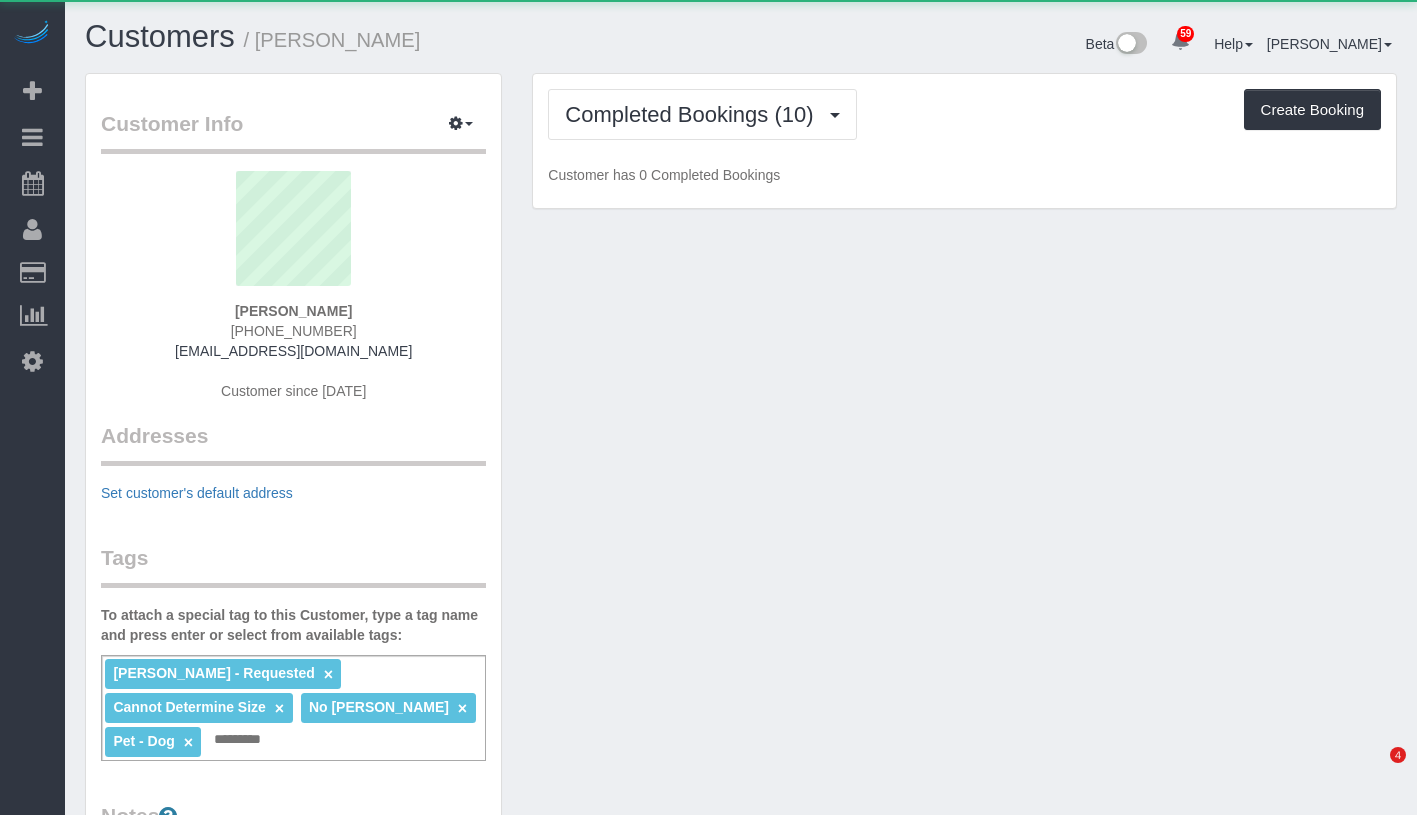 scroll, scrollTop: 0, scrollLeft: 0, axis: both 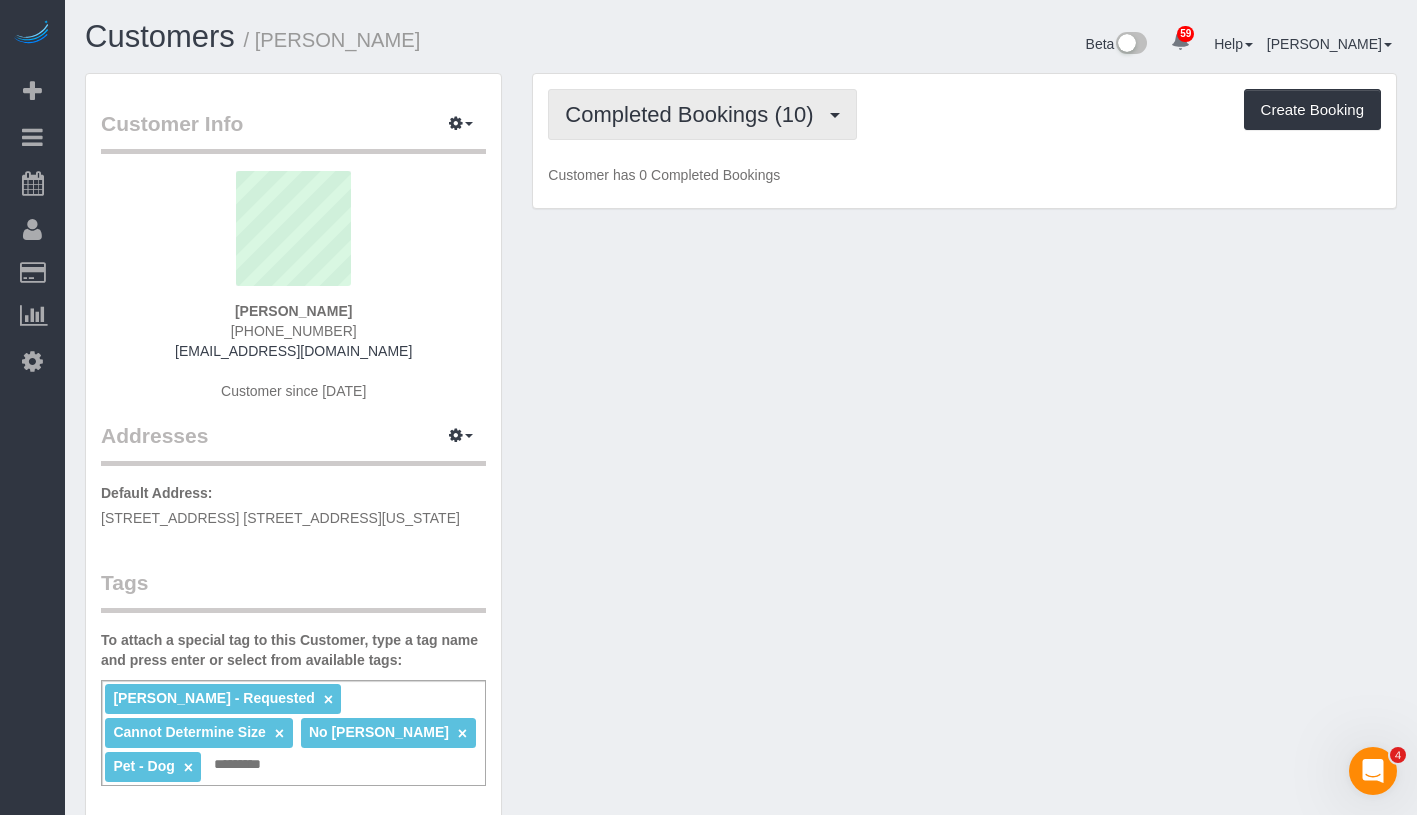 click on "Completed Bookings (10)" at bounding box center [694, 114] 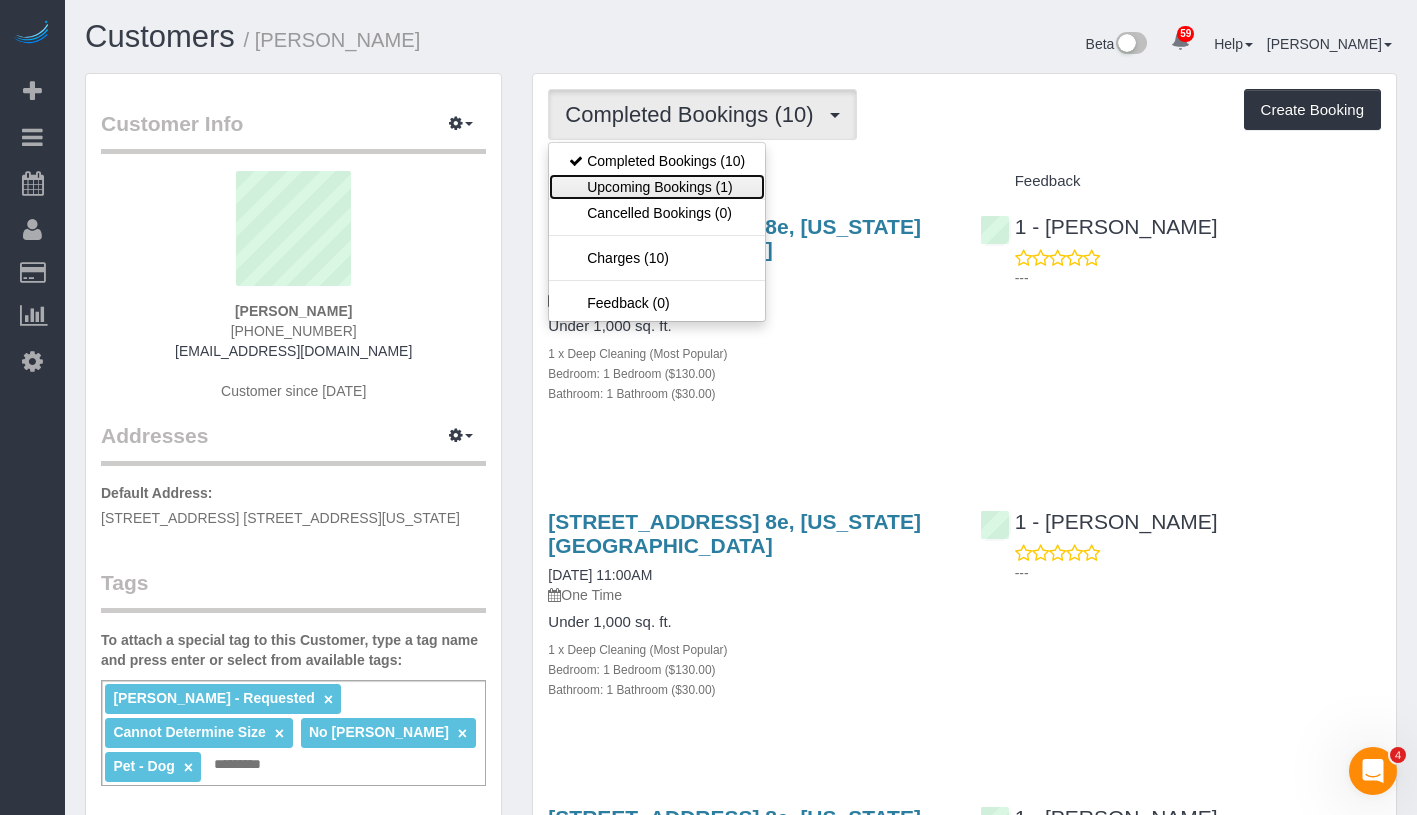 click on "Upcoming Bookings (1)" at bounding box center [657, 187] 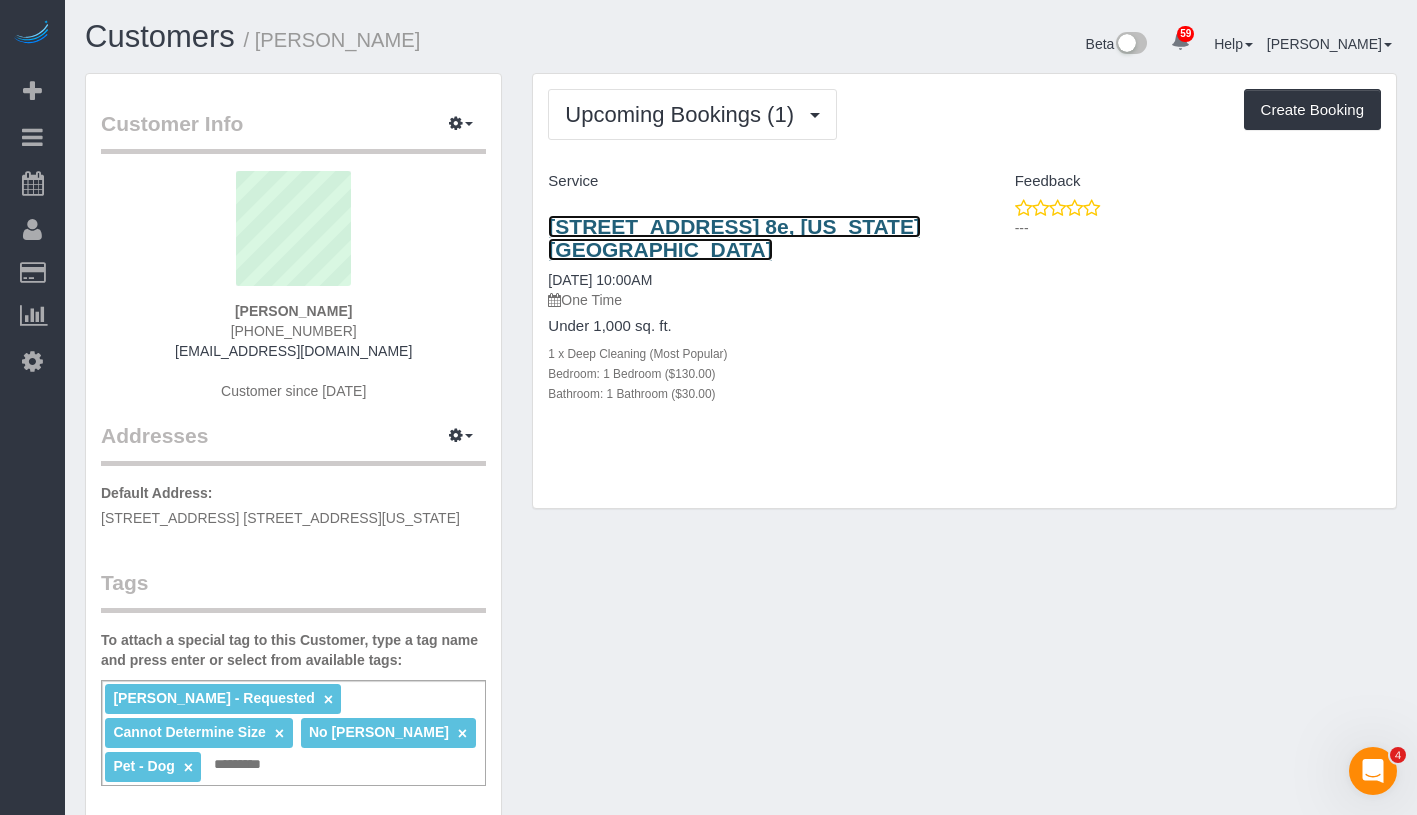click on "[STREET_ADDRESS] 8e, [US_STATE][GEOGRAPHIC_DATA]" at bounding box center [734, 238] 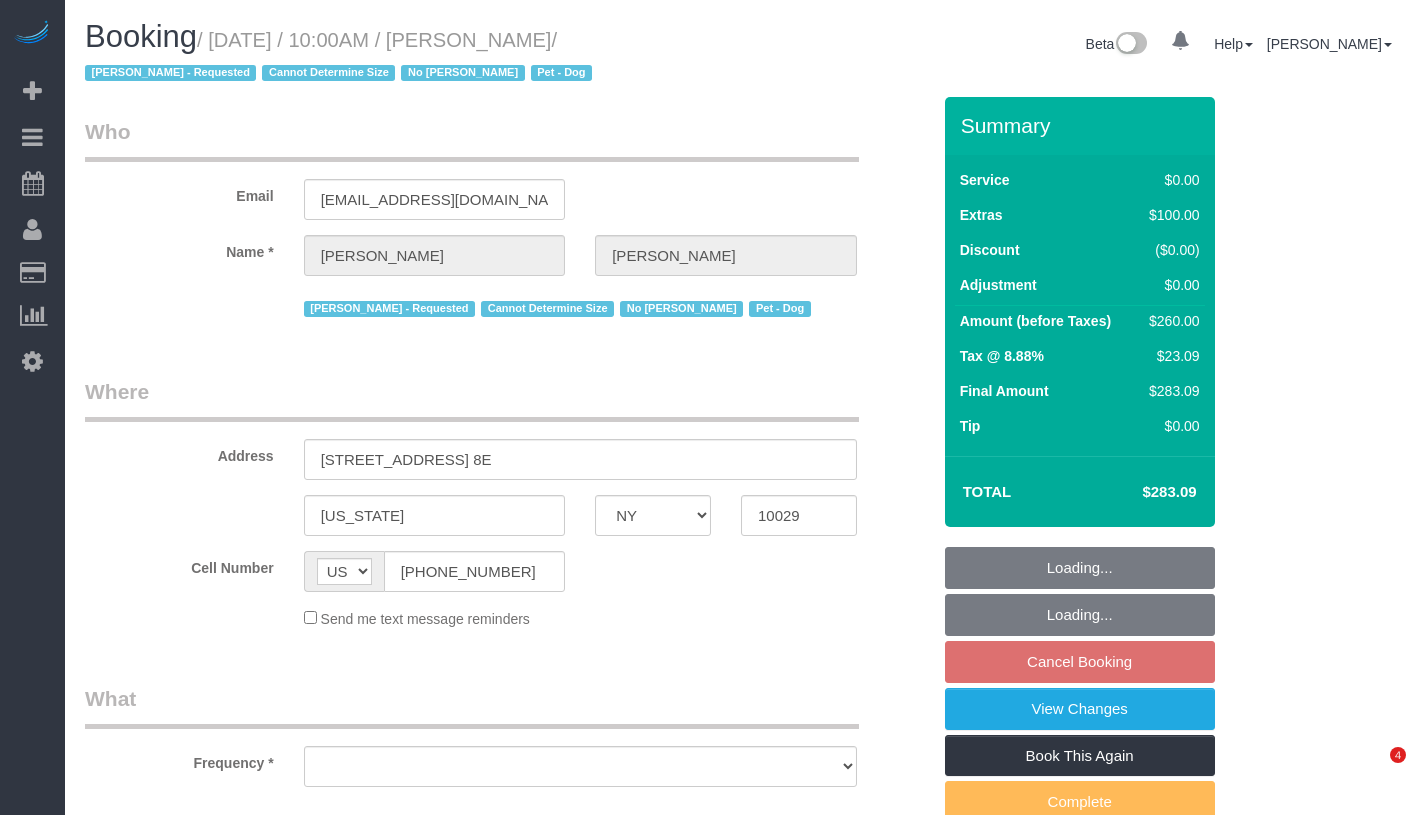 select on "NY" 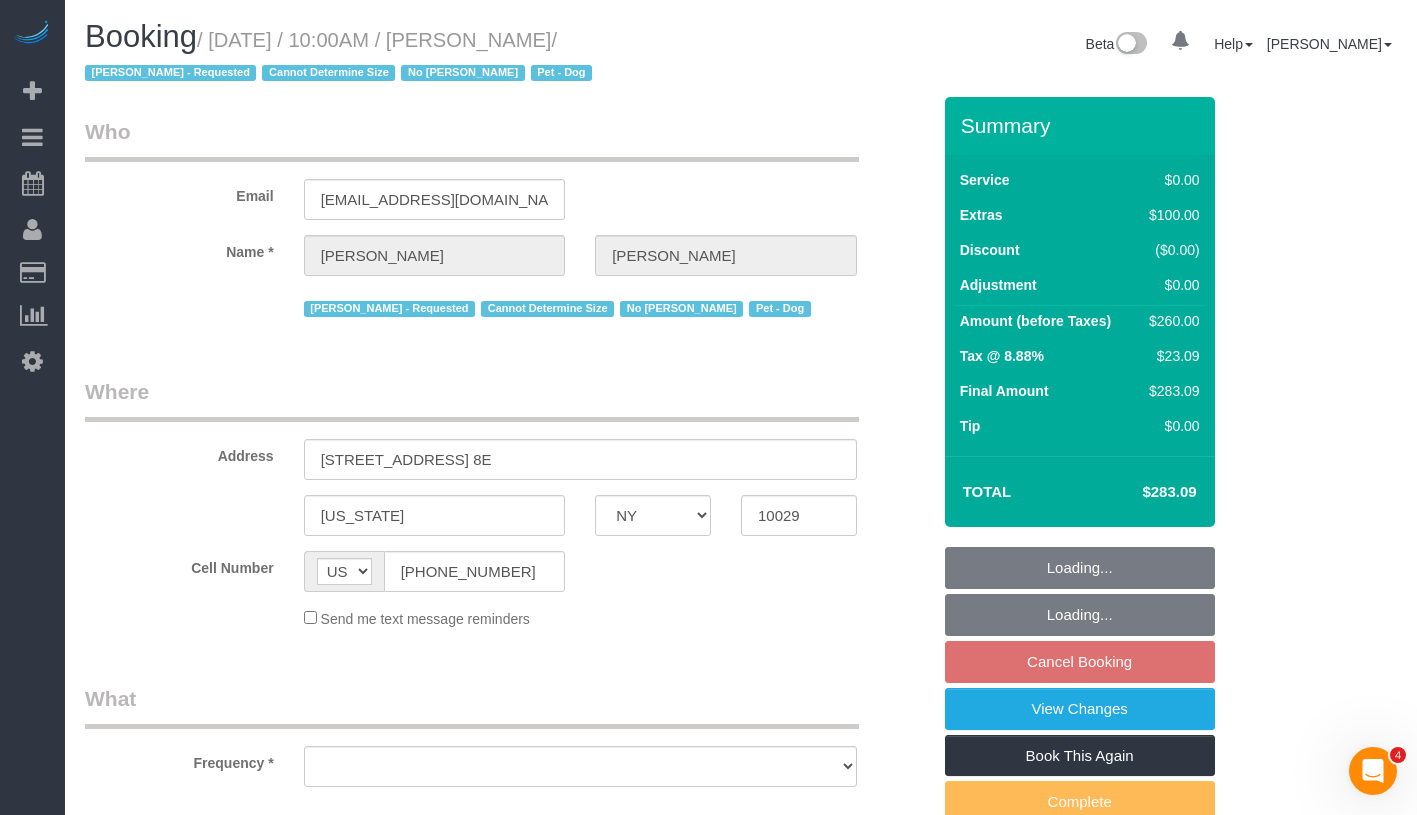 scroll, scrollTop: 0, scrollLeft: 0, axis: both 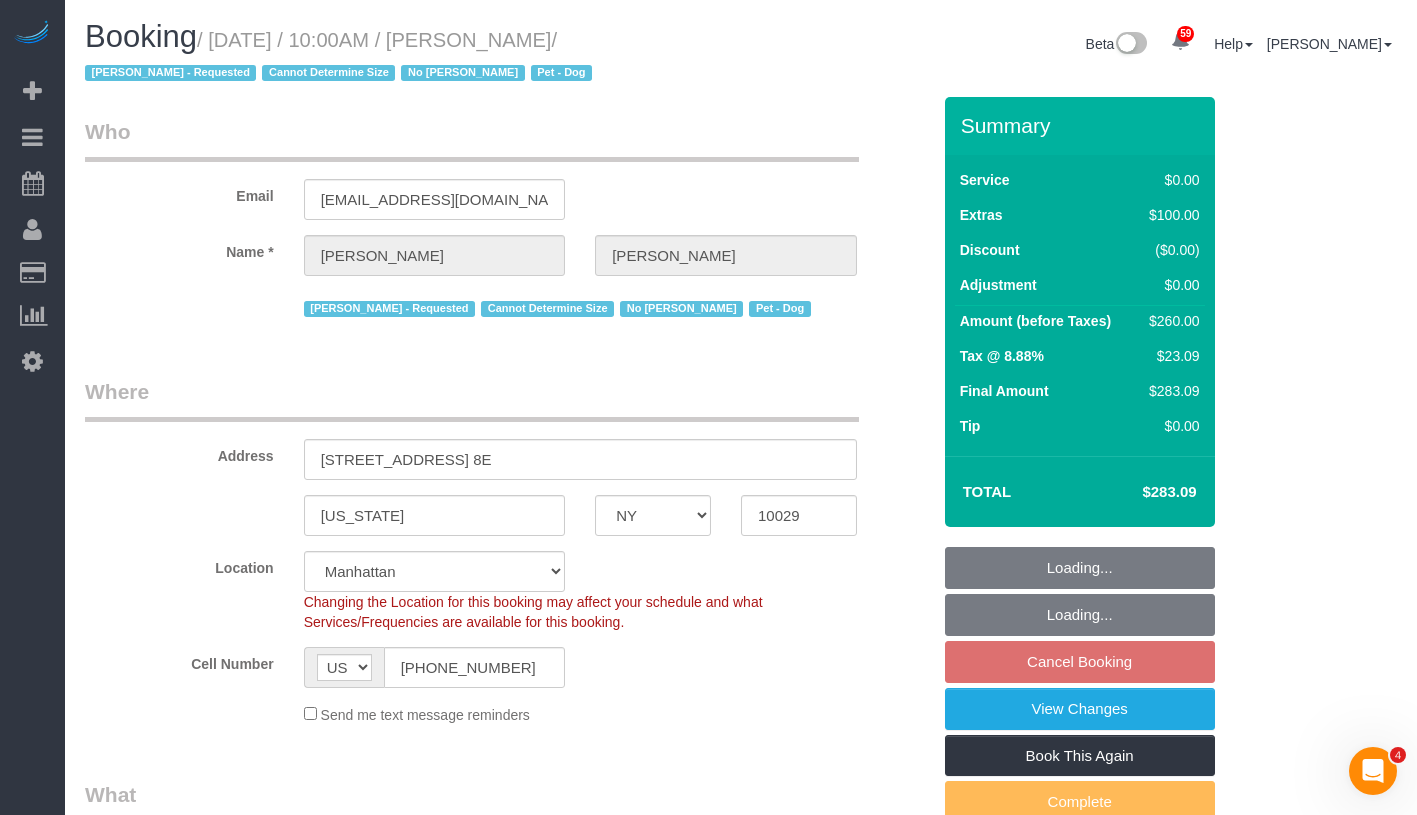 select on "string:stripe-pm_1NjqE54VGloSiKo7fONrauUm" 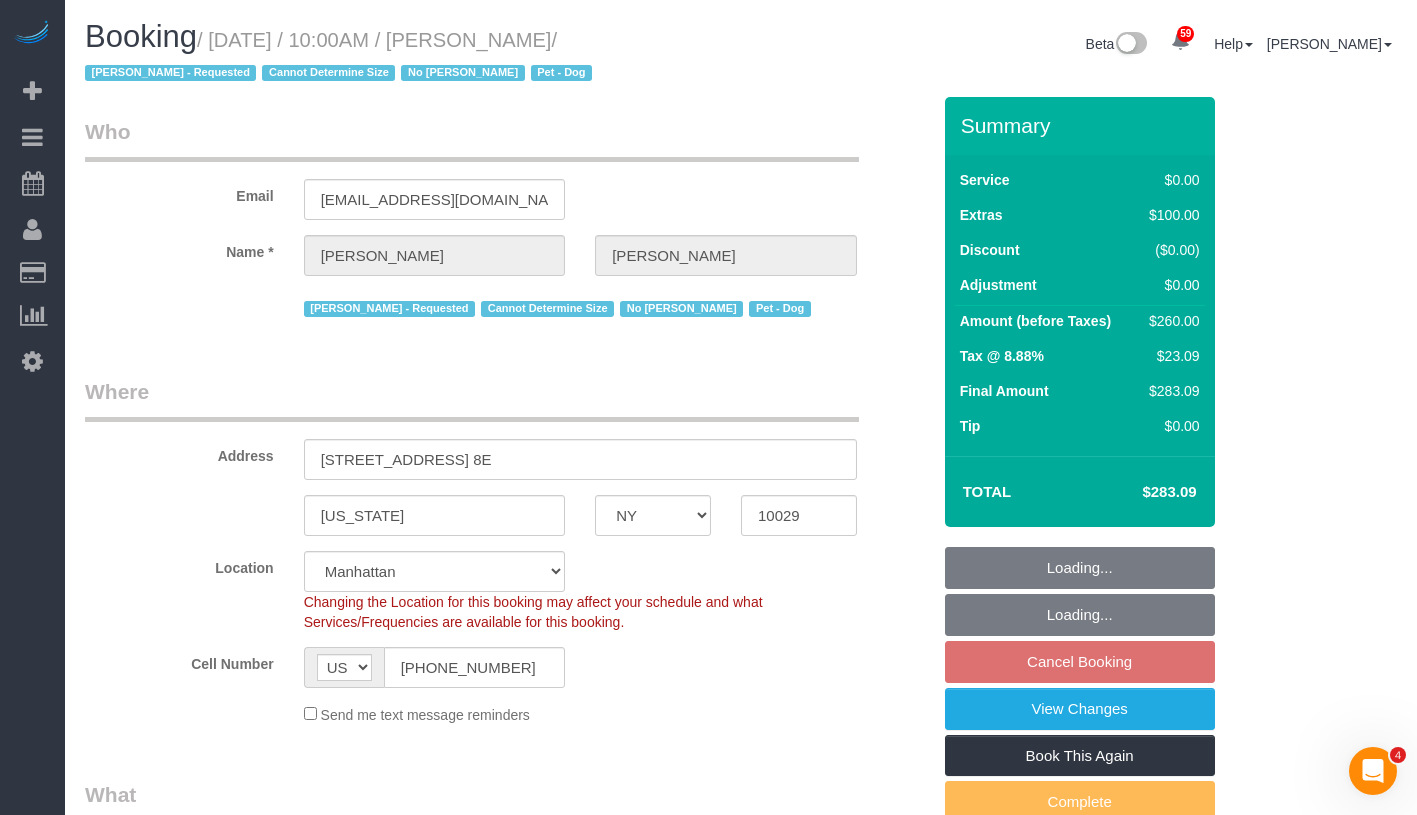 select on "1" 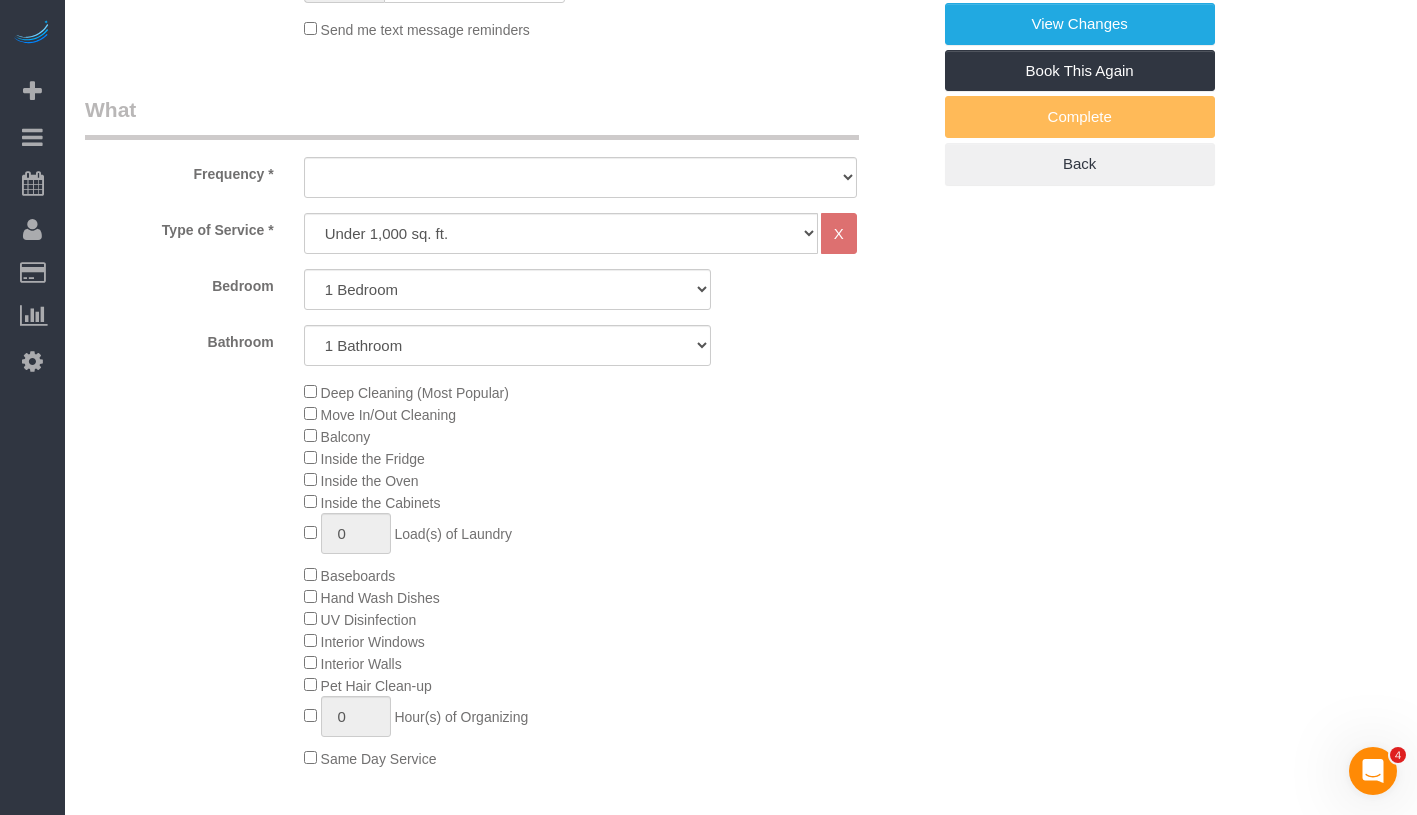 select on "object:1094" 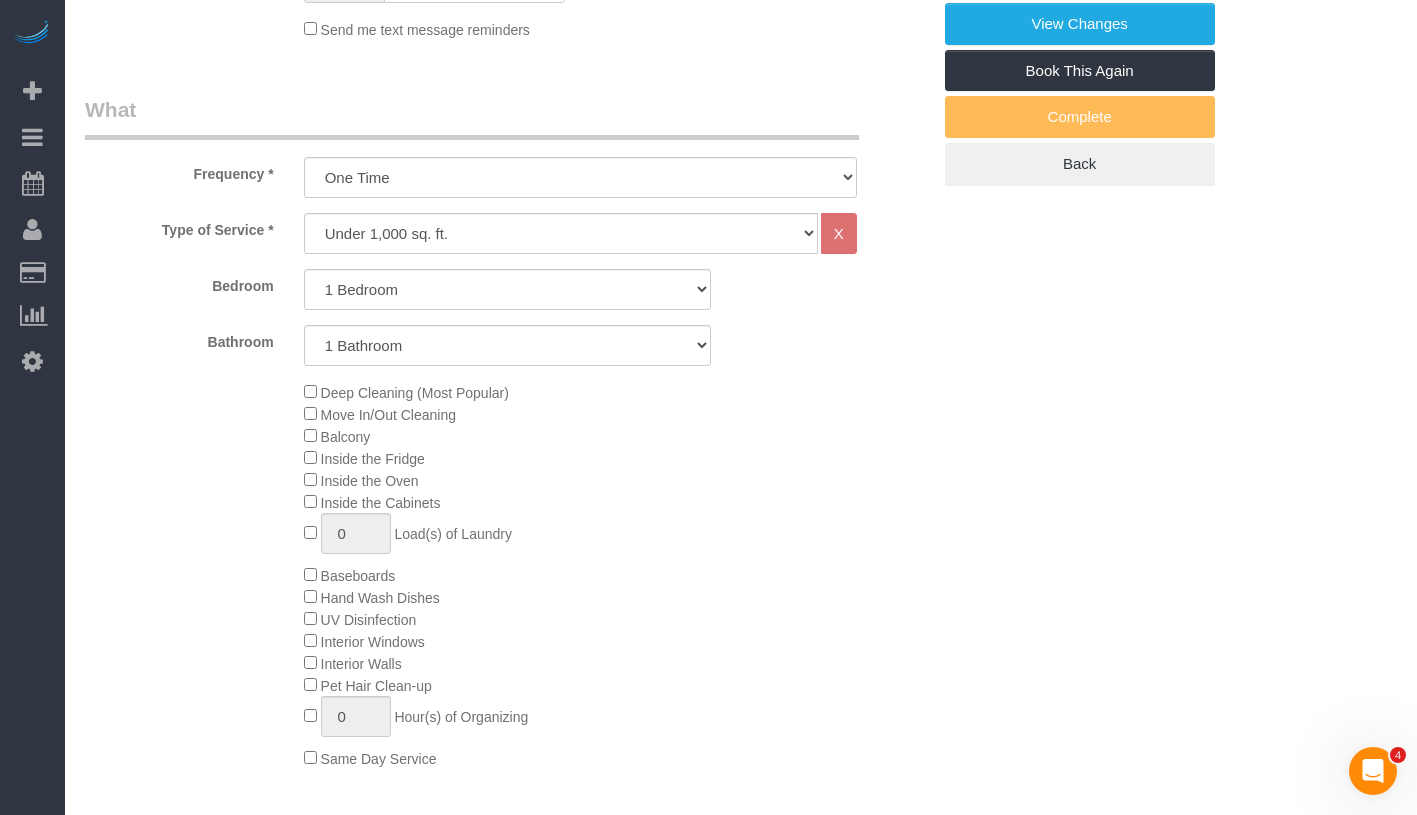 select on "object:1485" 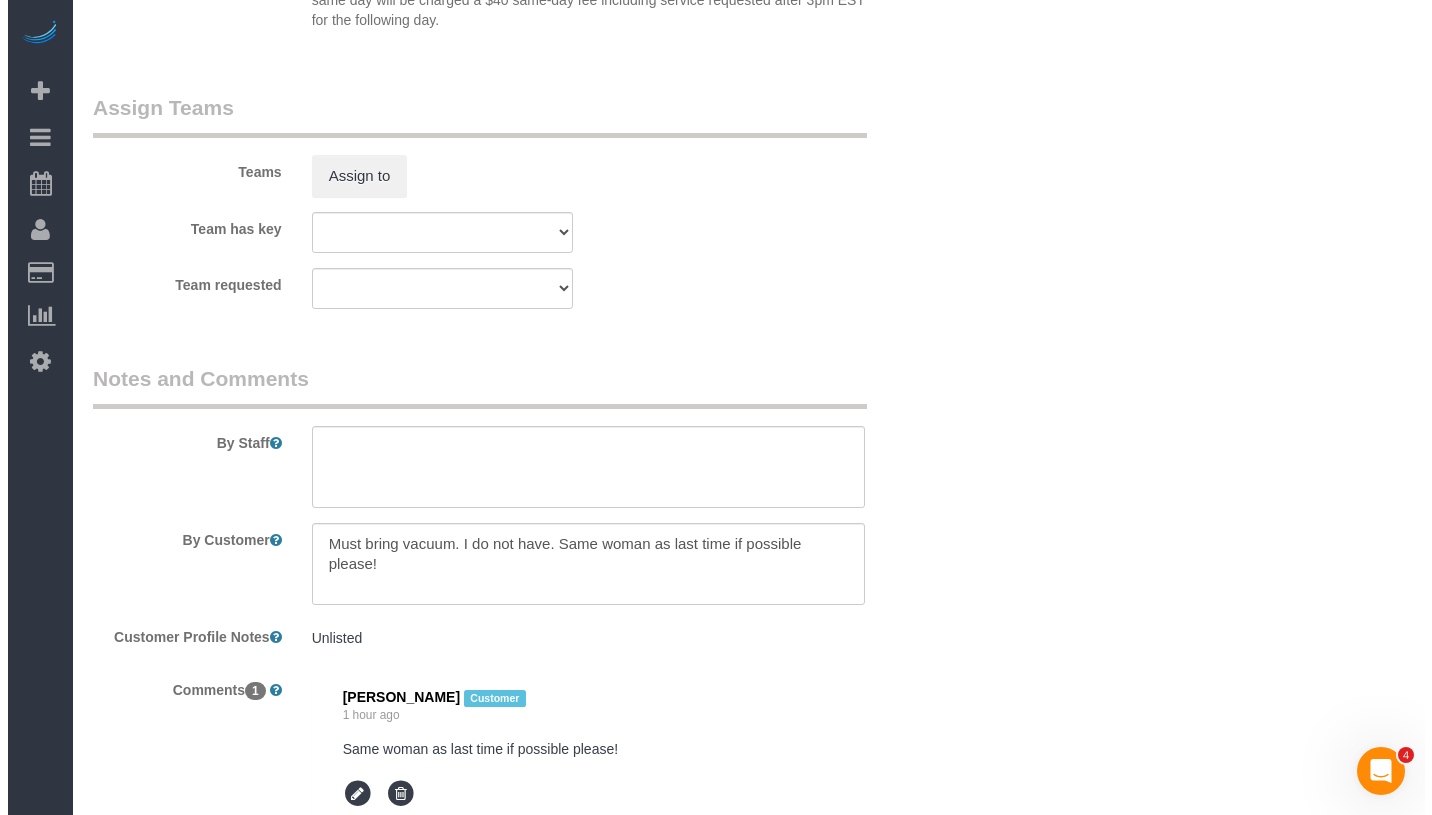 scroll, scrollTop: 2425, scrollLeft: 0, axis: vertical 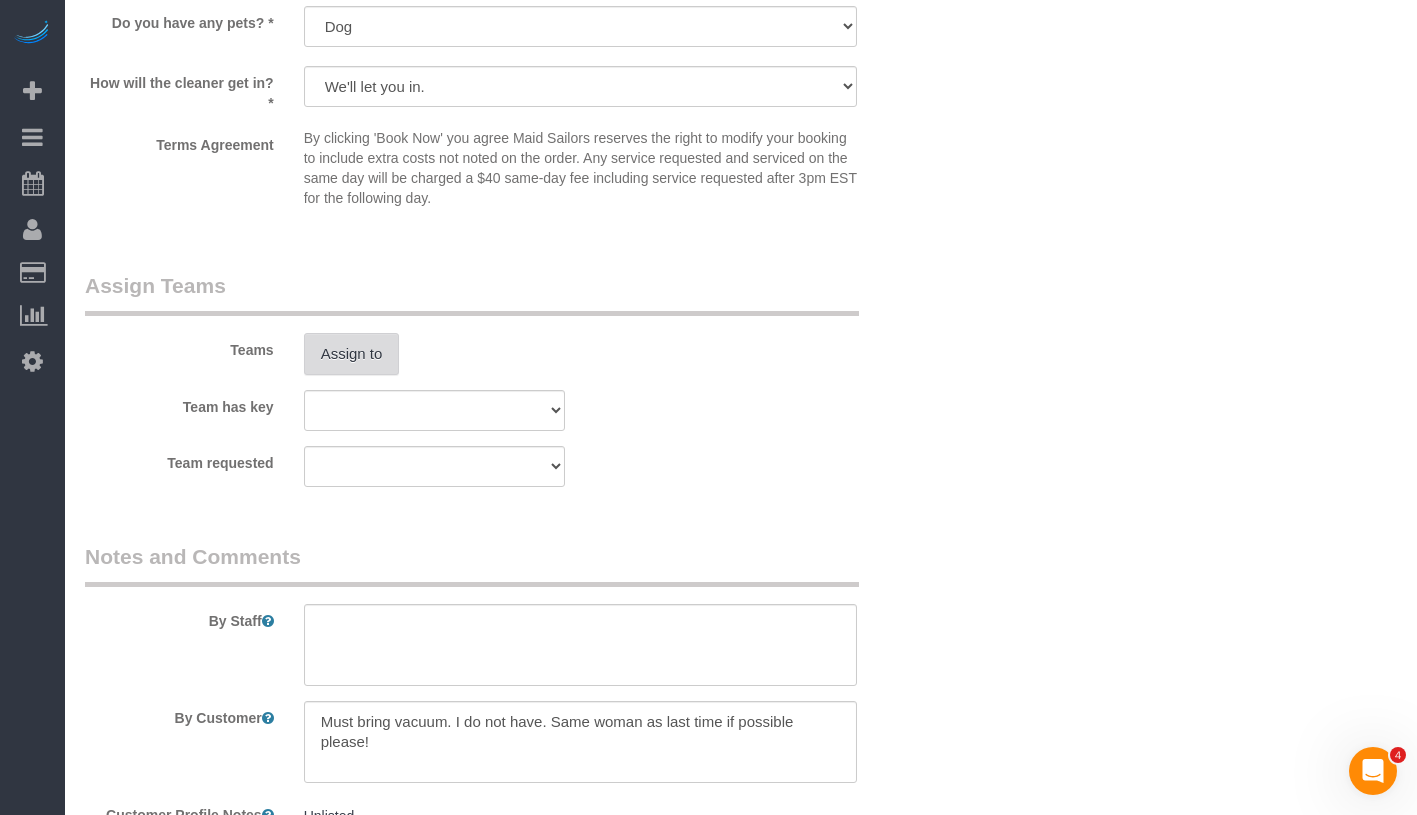 click on "Assign to" at bounding box center [352, 354] 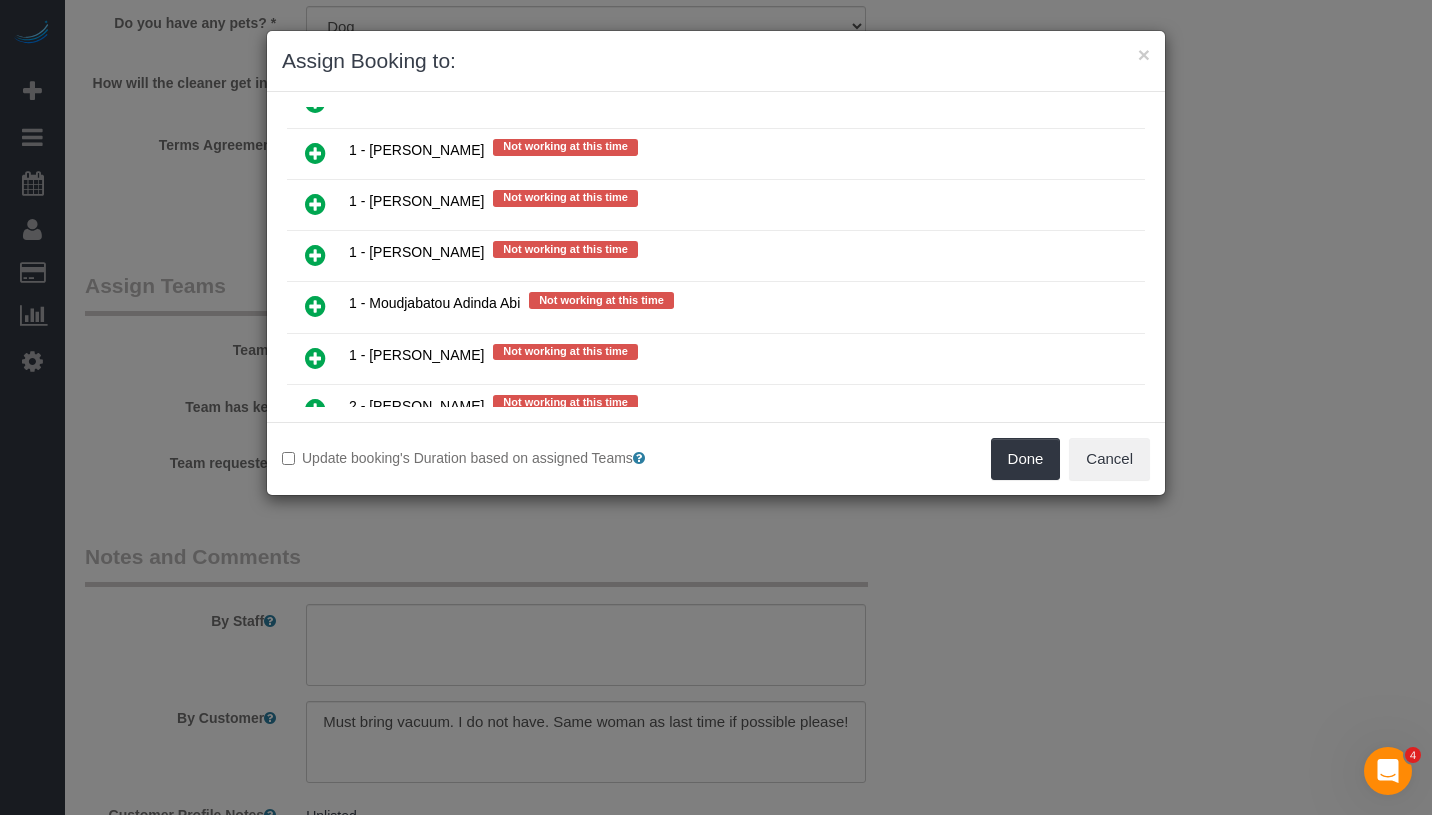 scroll, scrollTop: 2113, scrollLeft: 0, axis: vertical 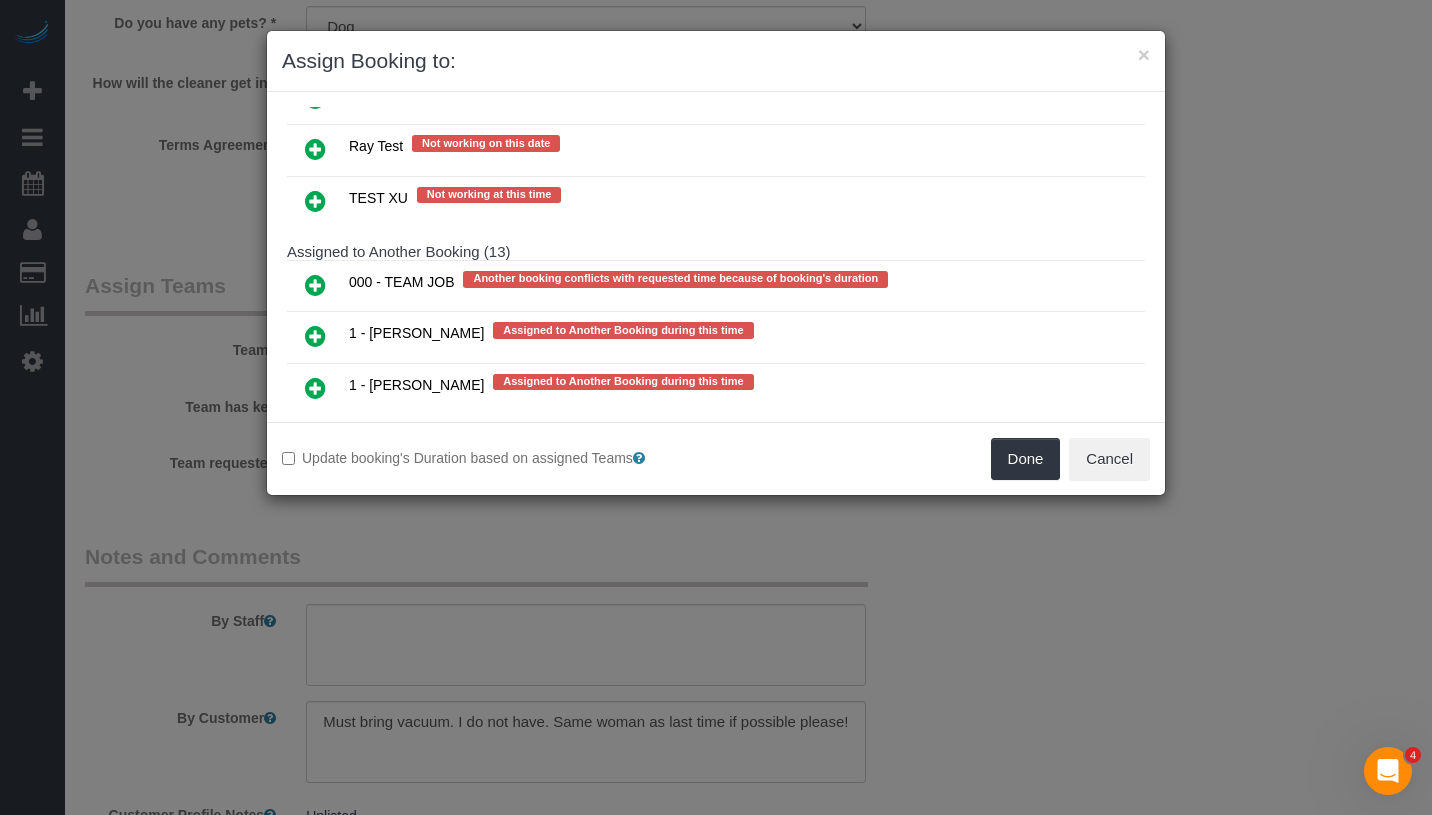 click at bounding box center (315, 336) 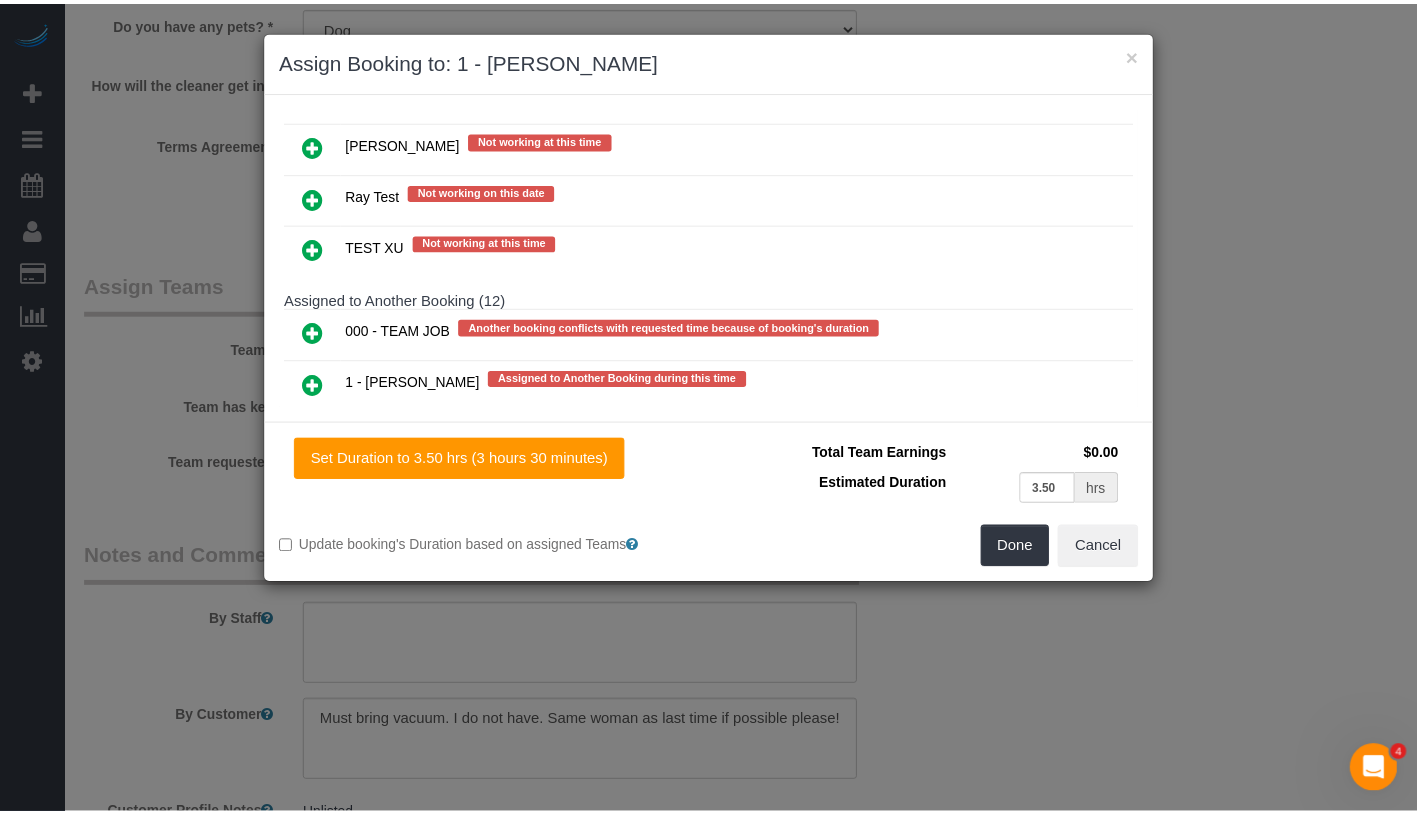 scroll, scrollTop: 2939, scrollLeft: 0, axis: vertical 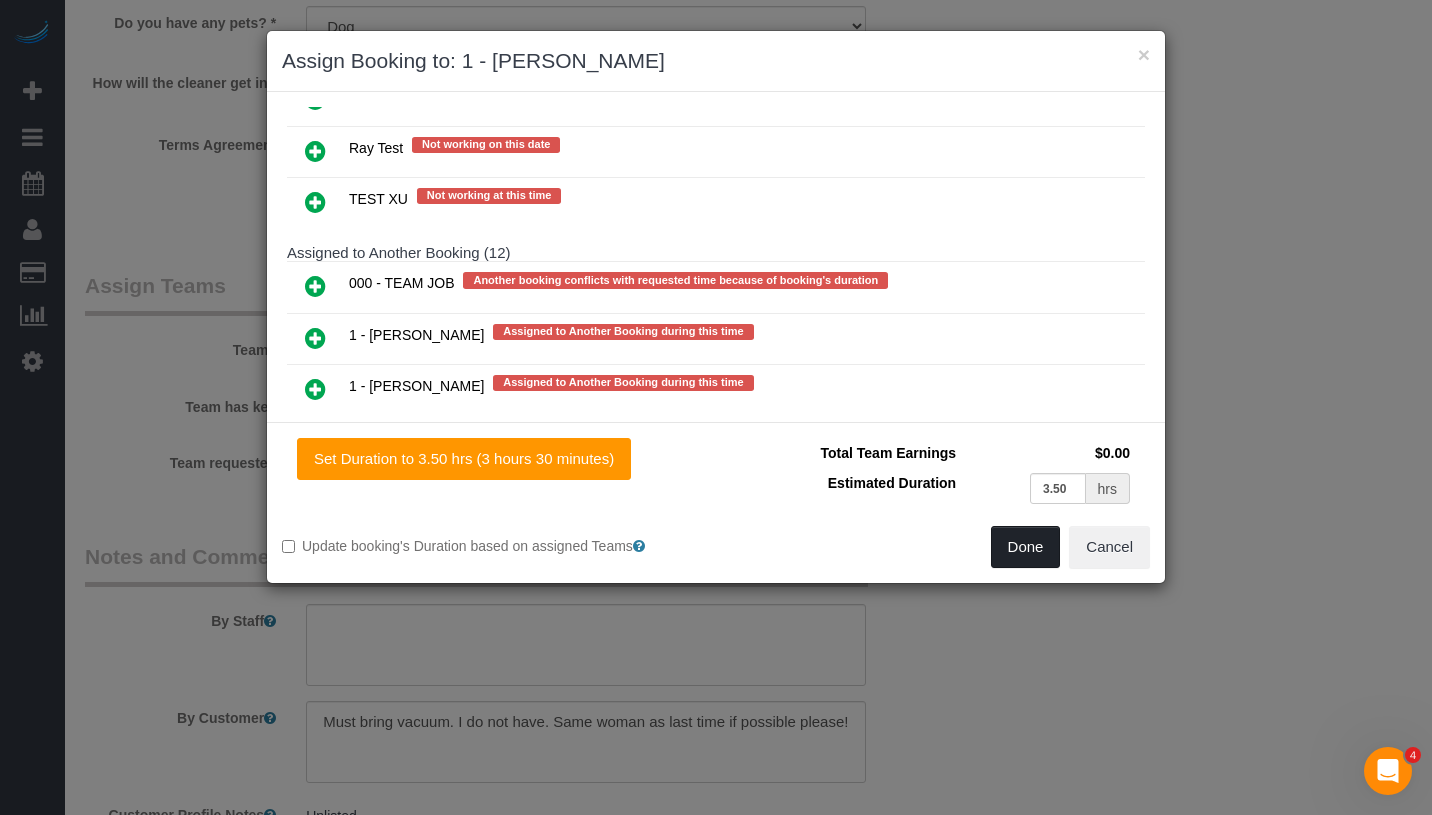 click on "Done" at bounding box center [1026, 547] 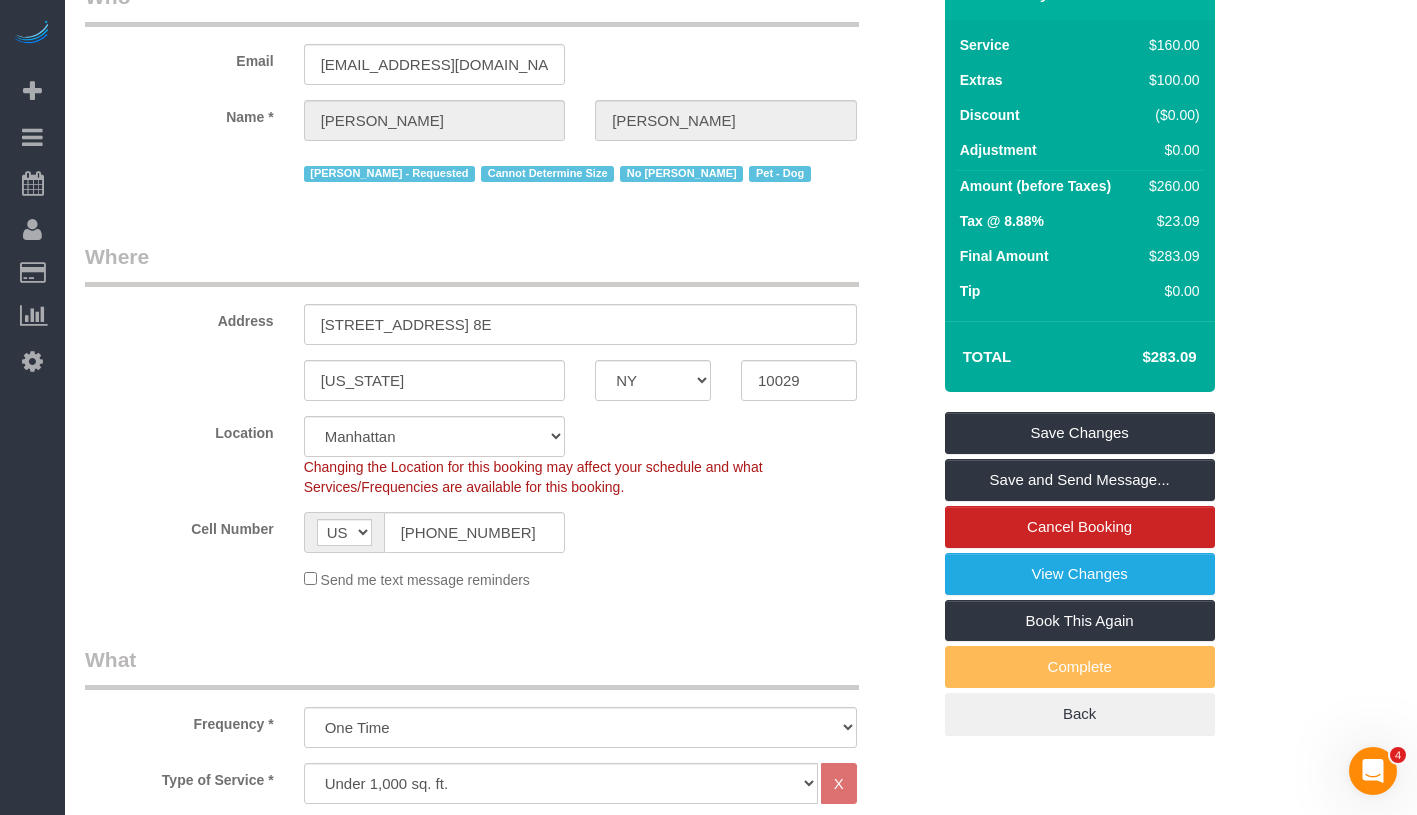 scroll, scrollTop: 0, scrollLeft: 0, axis: both 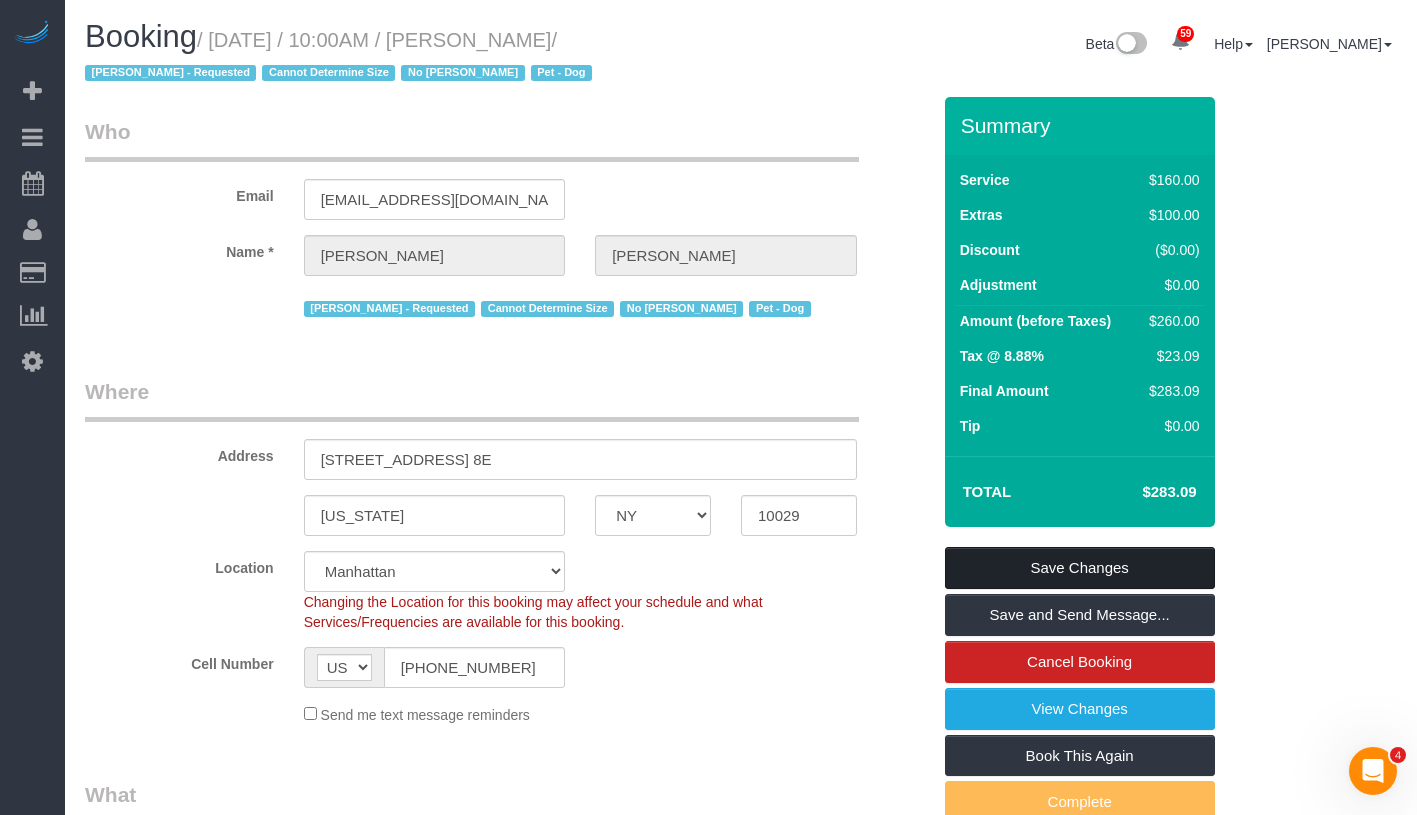 click on "Save Changes" at bounding box center (1080, 568) 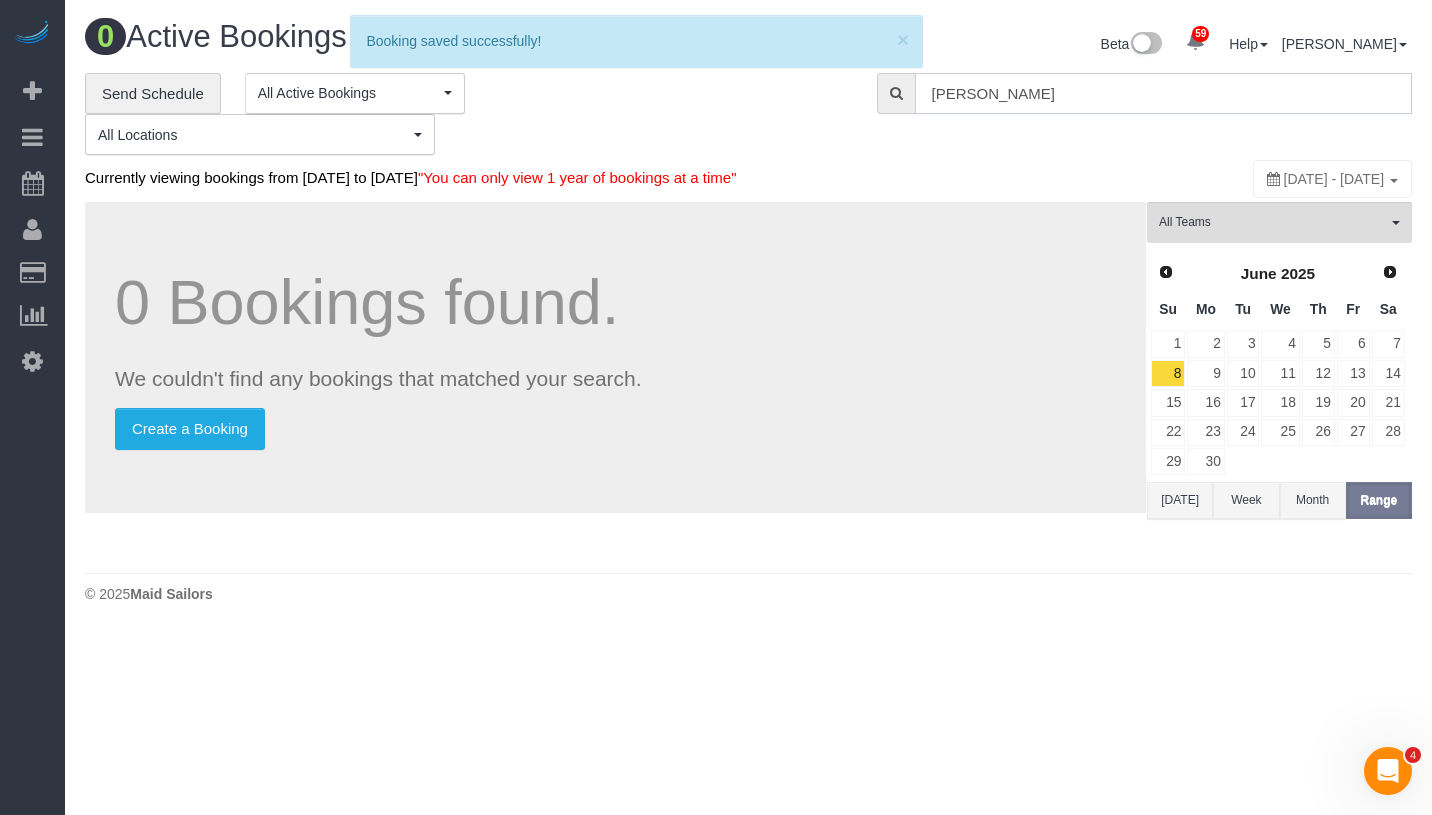 click on "[PERSON_NAME]" at bounding box center (1163, 93) 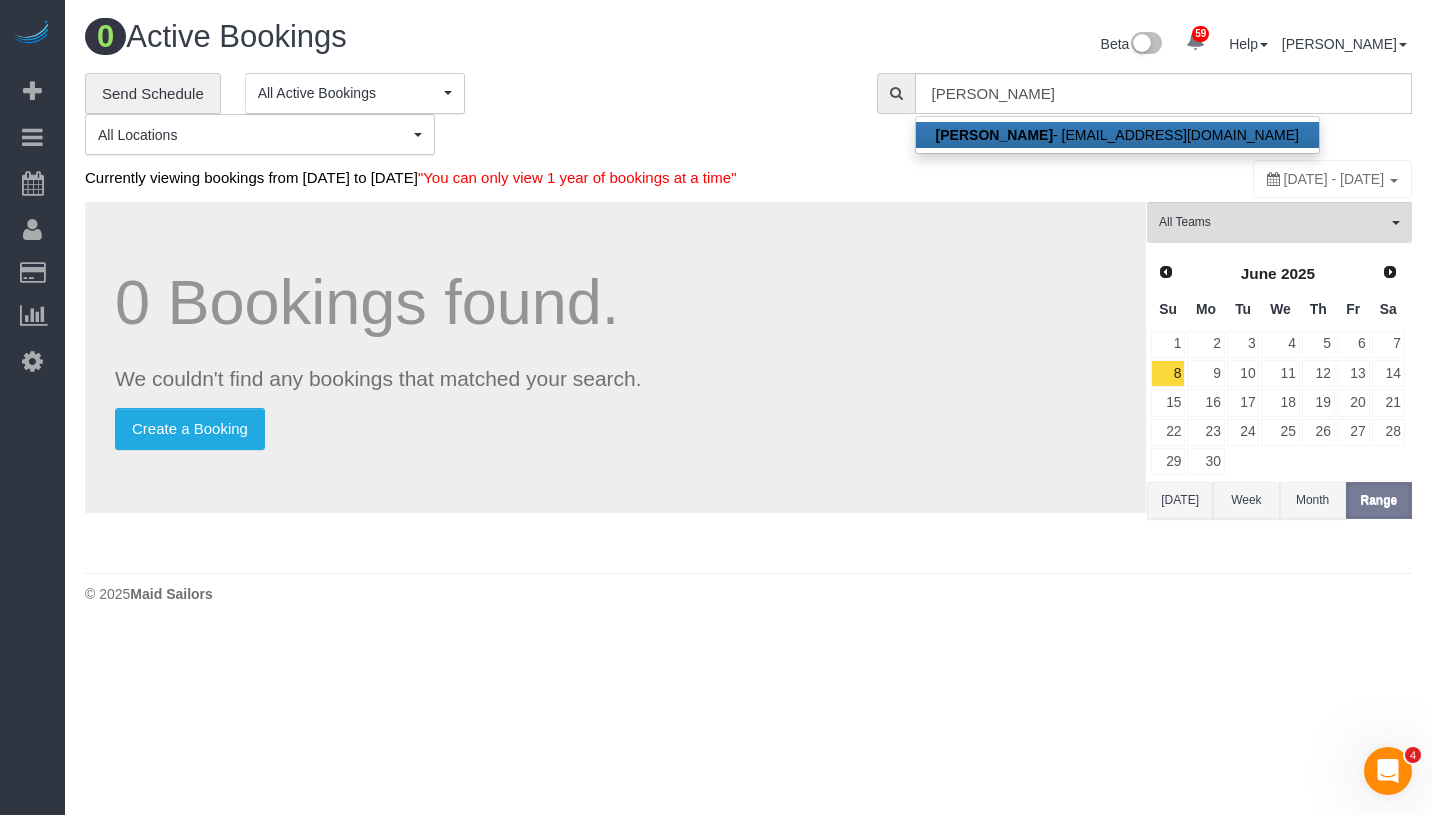 click on "Megan Mitchell  - mmmitchell@me.com" at bounding box center (1117, 135) 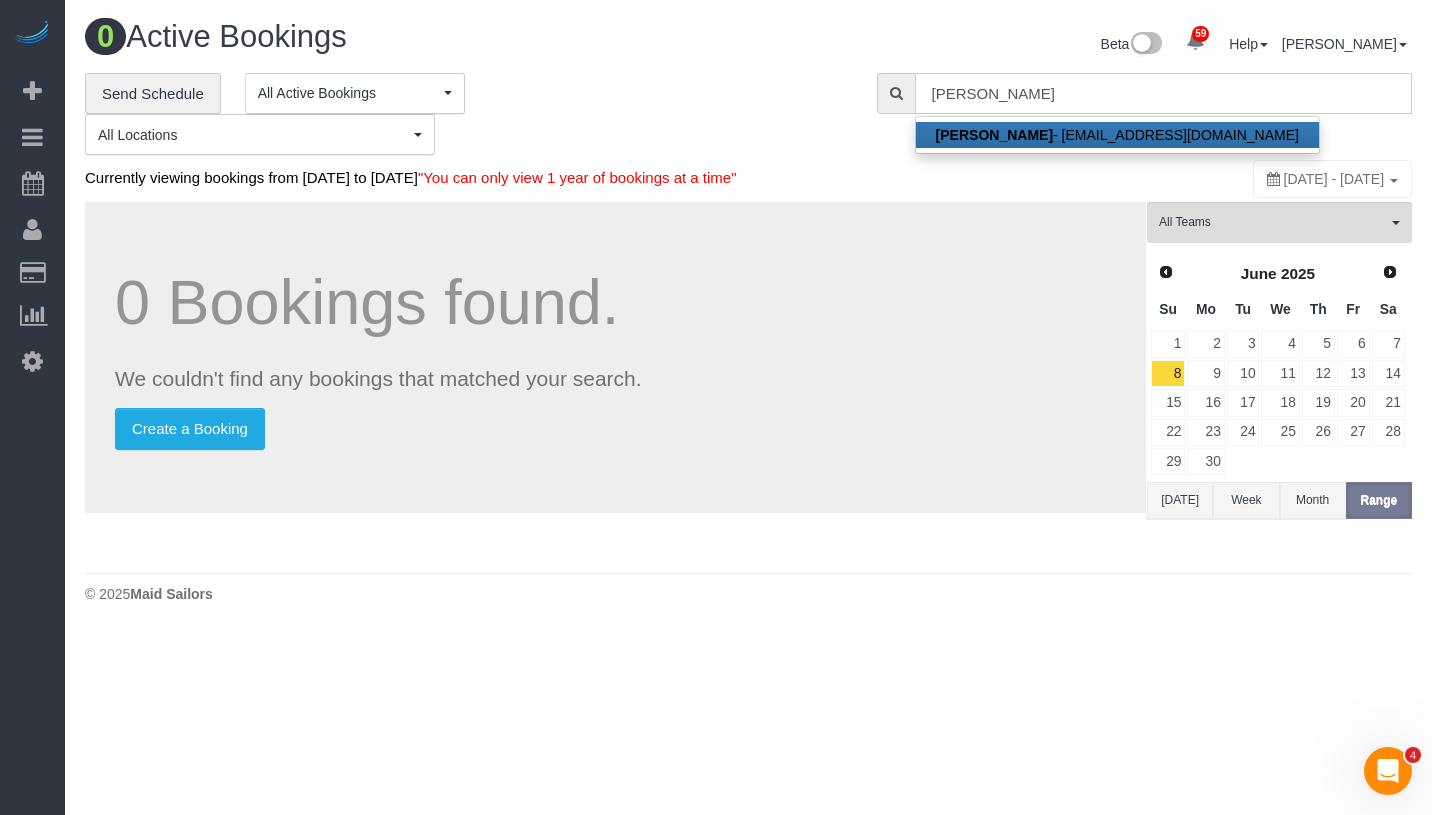 type on "[EMAIL_ADDRESS][DOMAIN_NAME]" 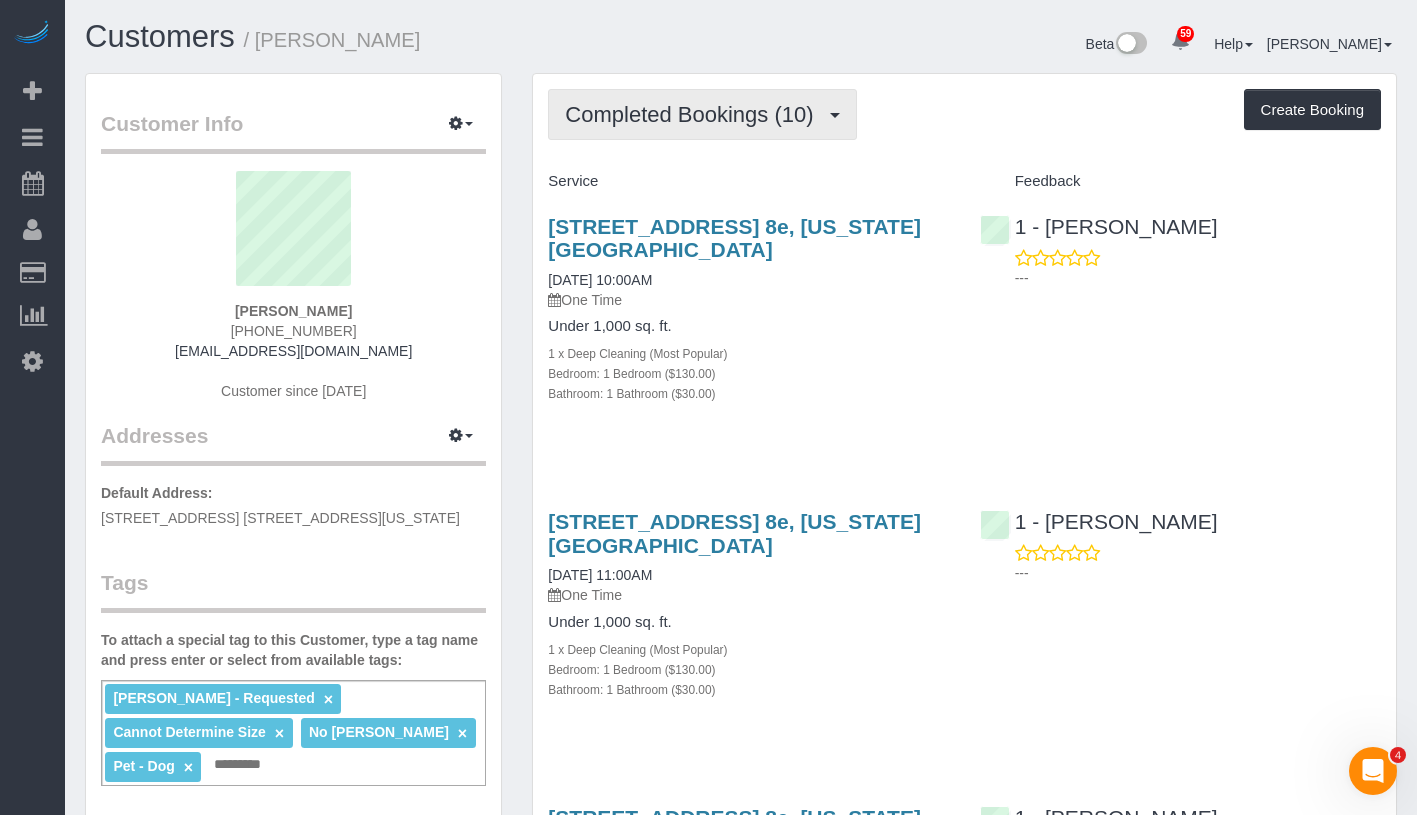 click on "Completed Bookings (10)" at bounding box center (694, 114) 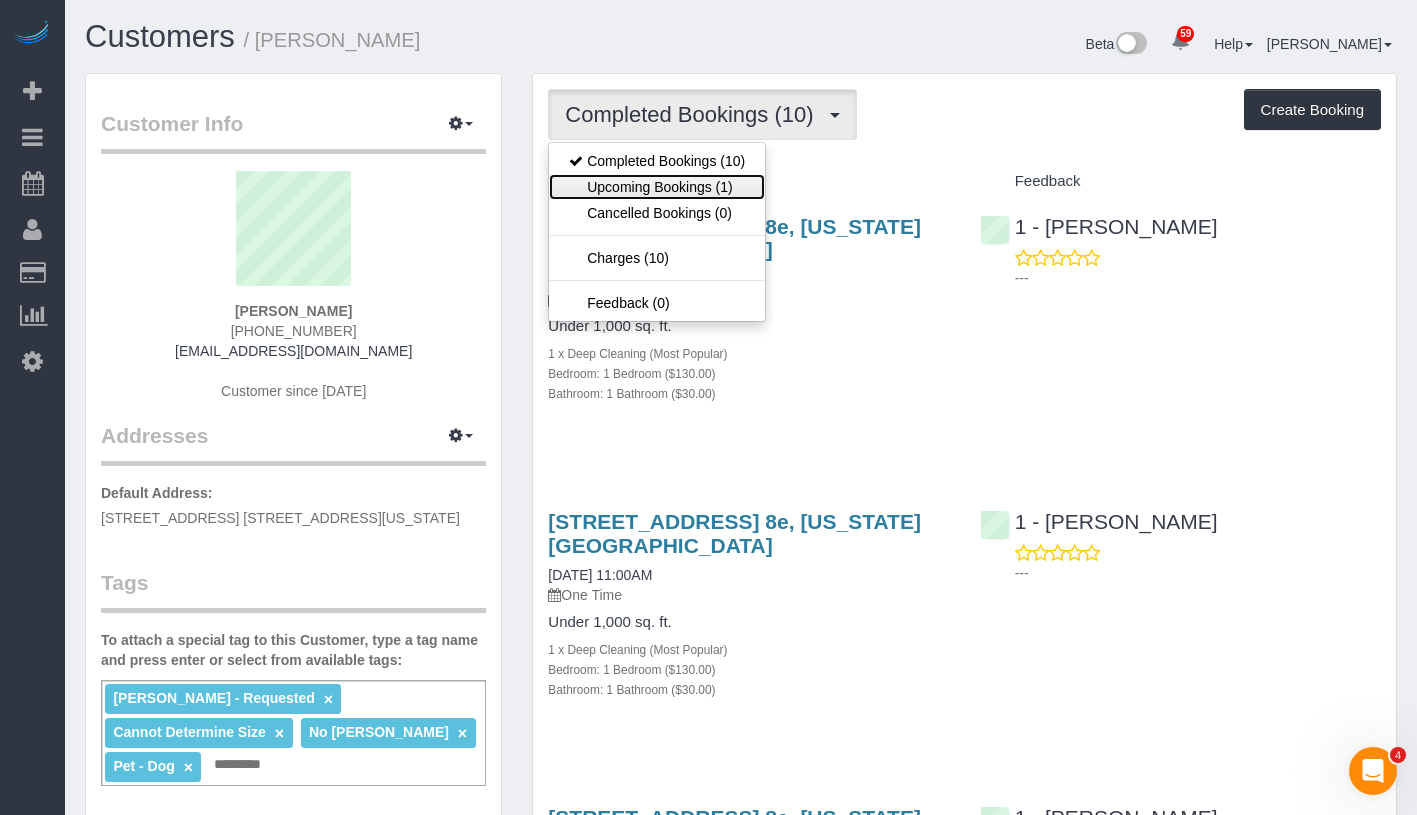 click on "Upcoming Bookings (1)" at bounding box center [657, 187] 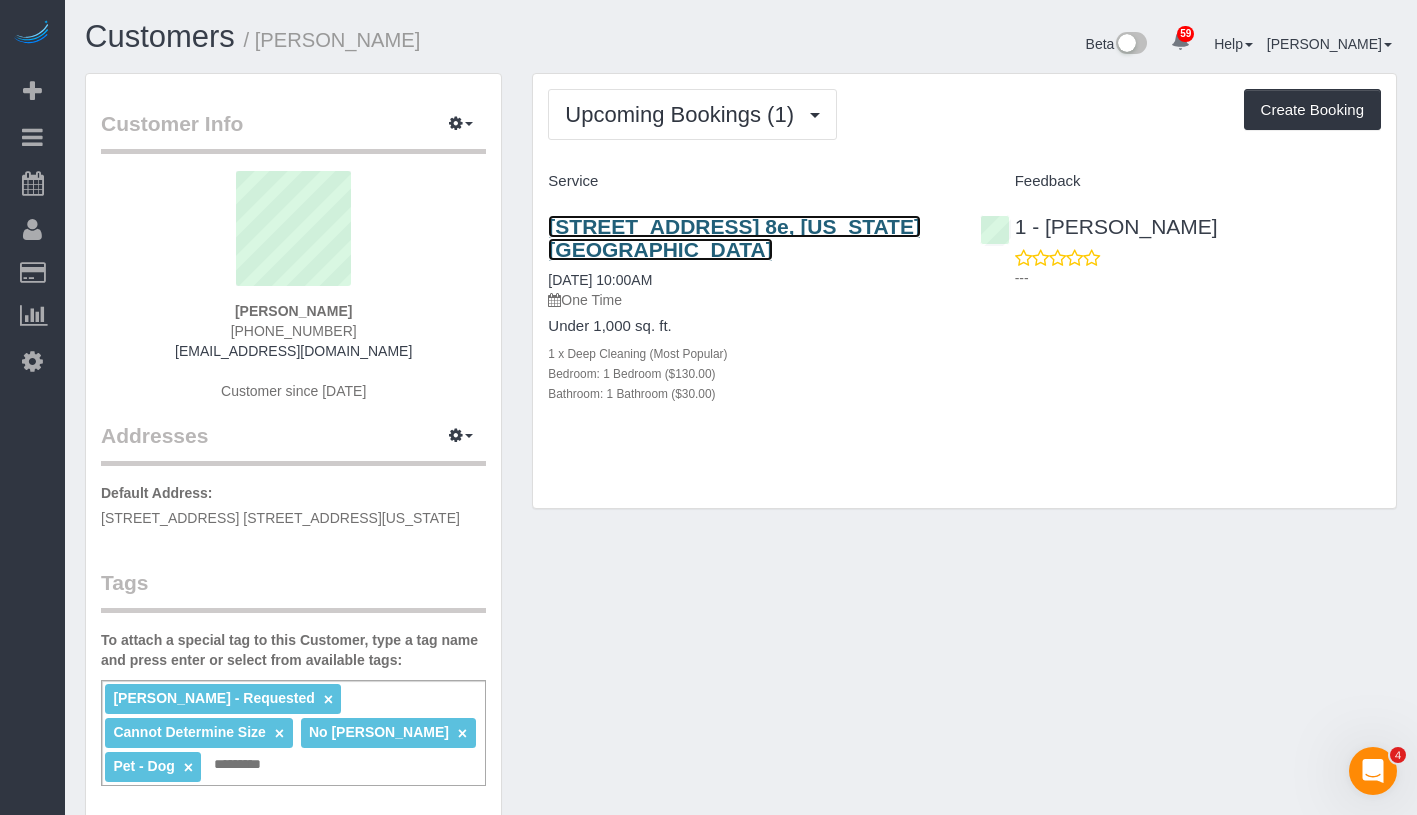 click on "94 East 111th Street, Apt. 8e, New York, NY 10029" at bounding box center (734, 238) 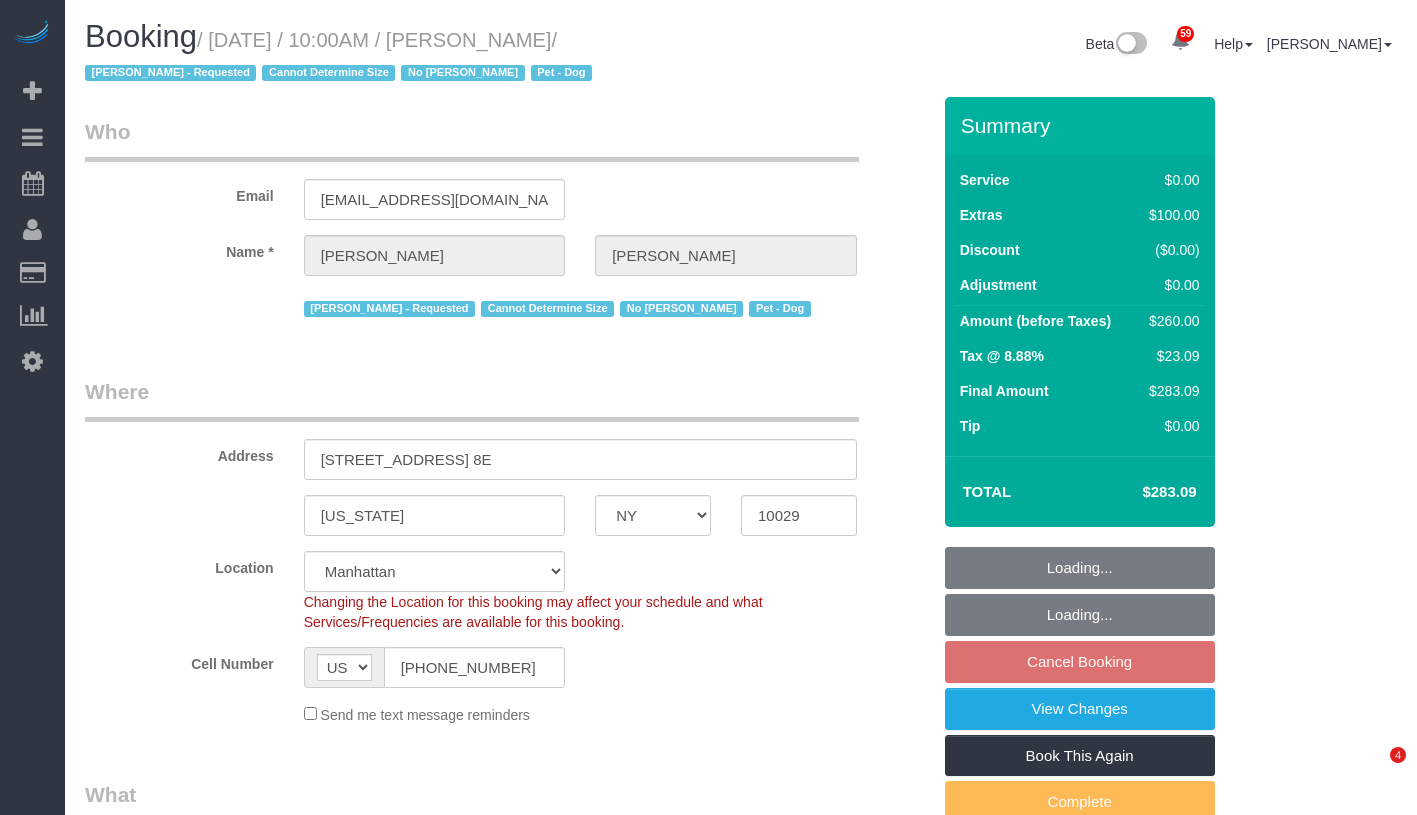 select on "NY" 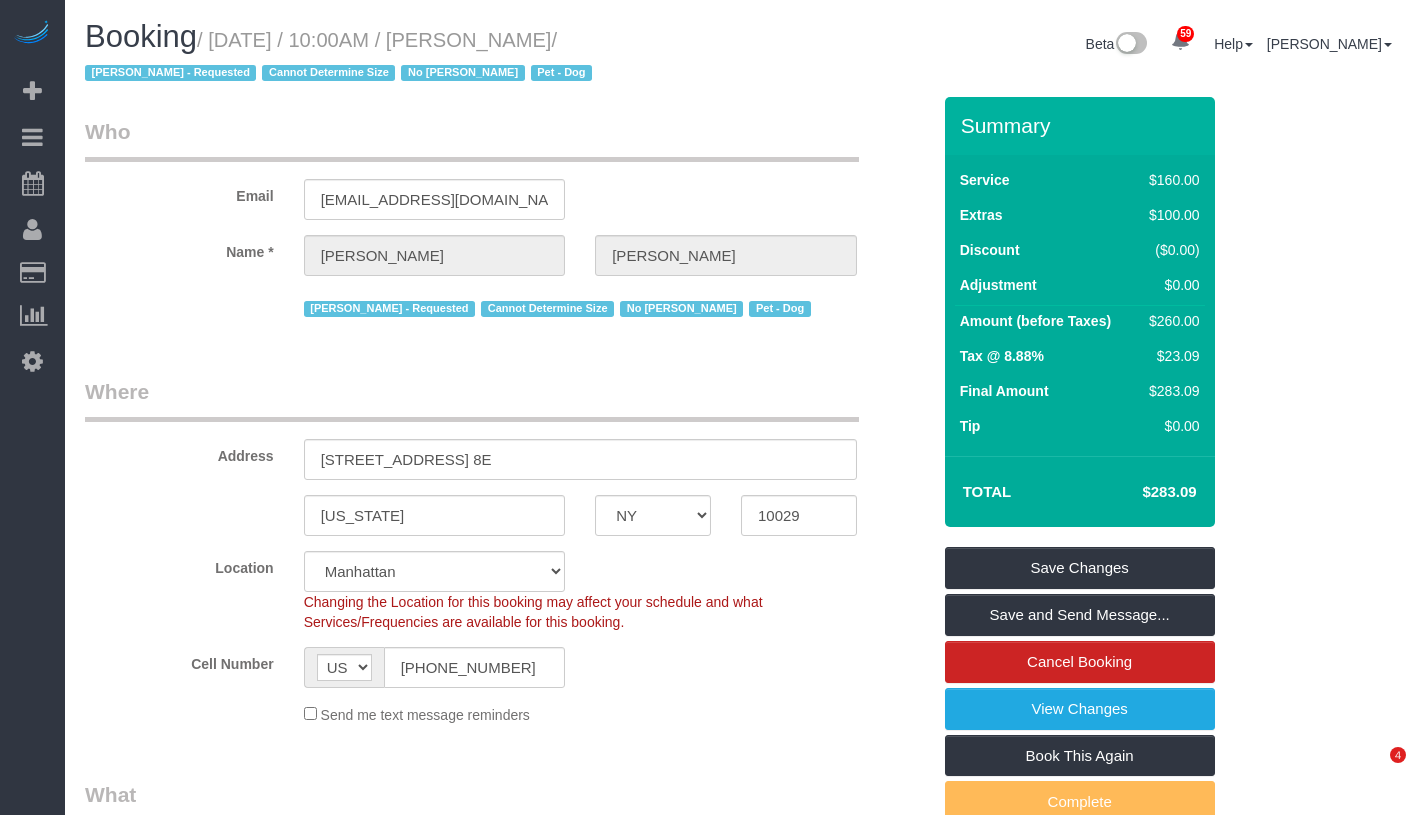 scroll, scrollTop: 0, scrollLeft: 0, axis: both 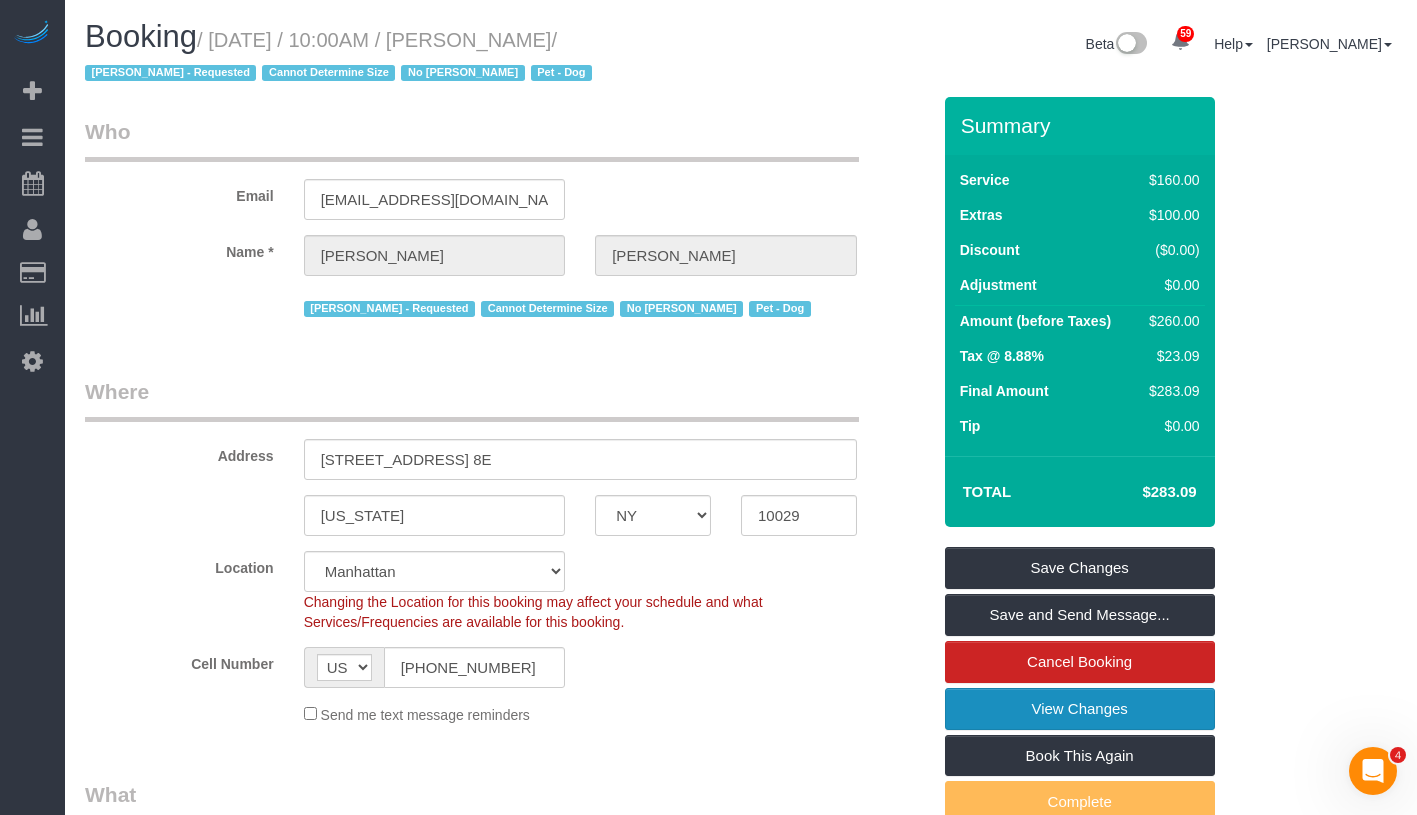 click on "View Changes" at bounding box center [1080, 709] 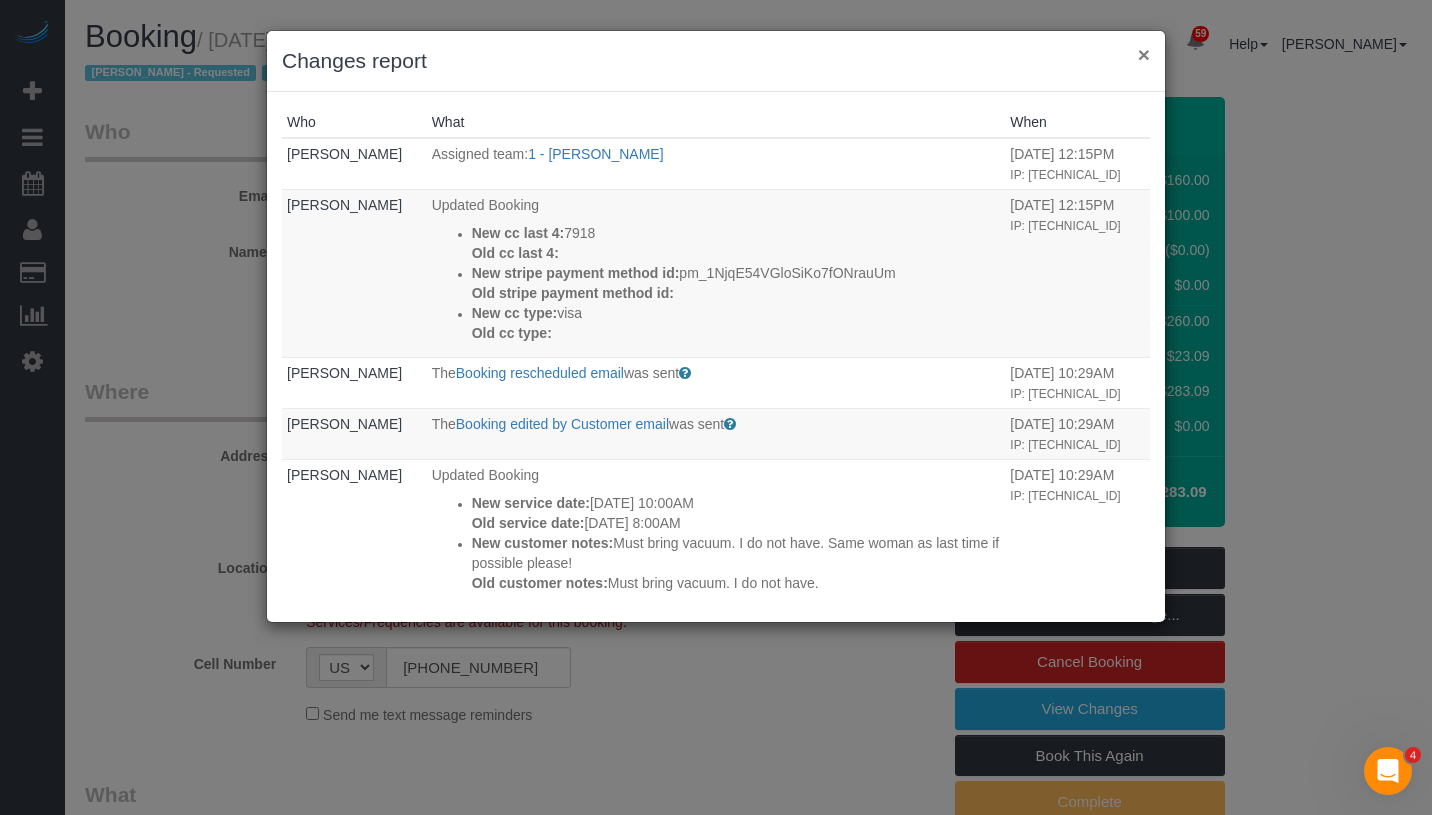 click on "×" at bounding box center (1144, 54) 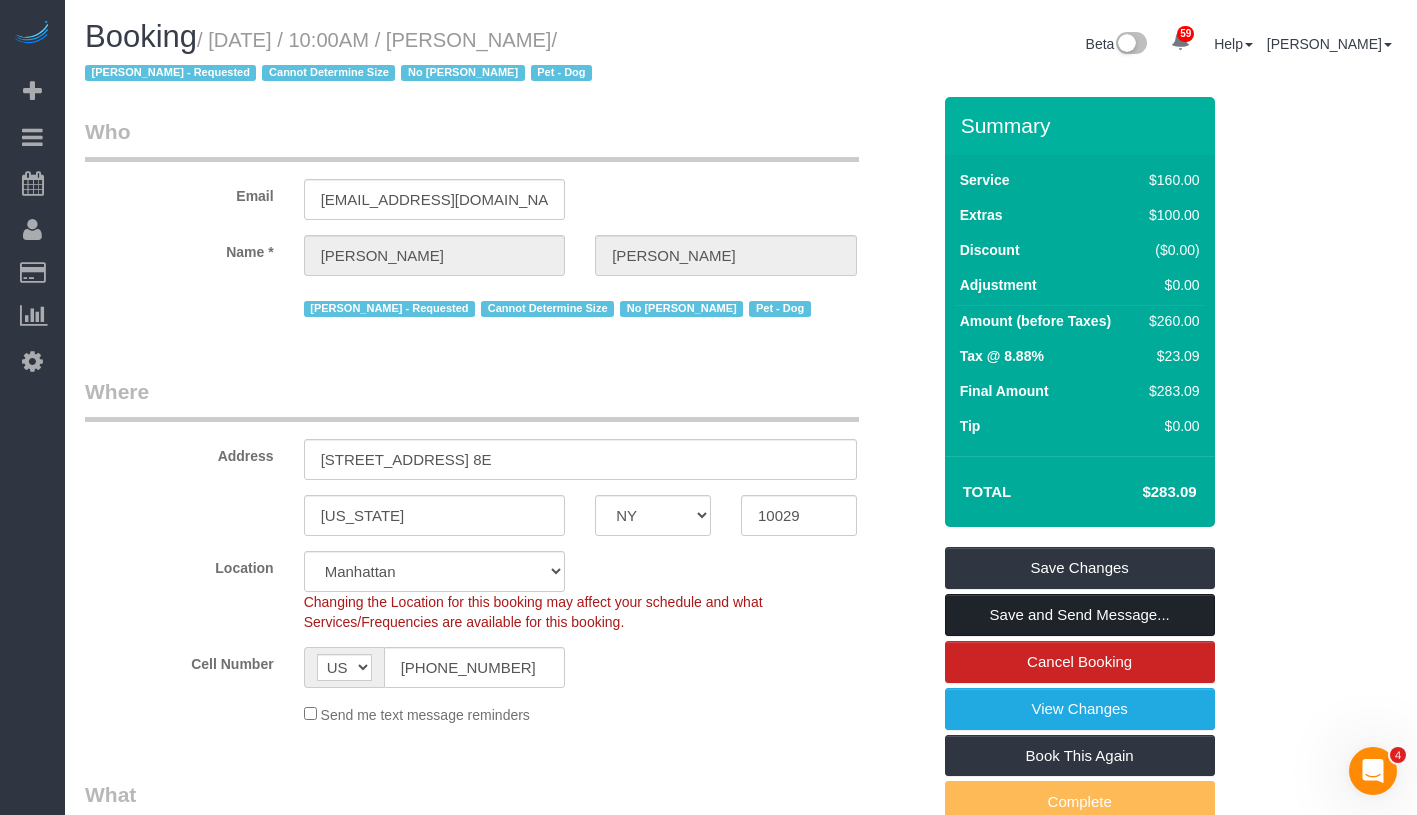 click on "Save and Send Message..." at bounding box center [1080, 615] 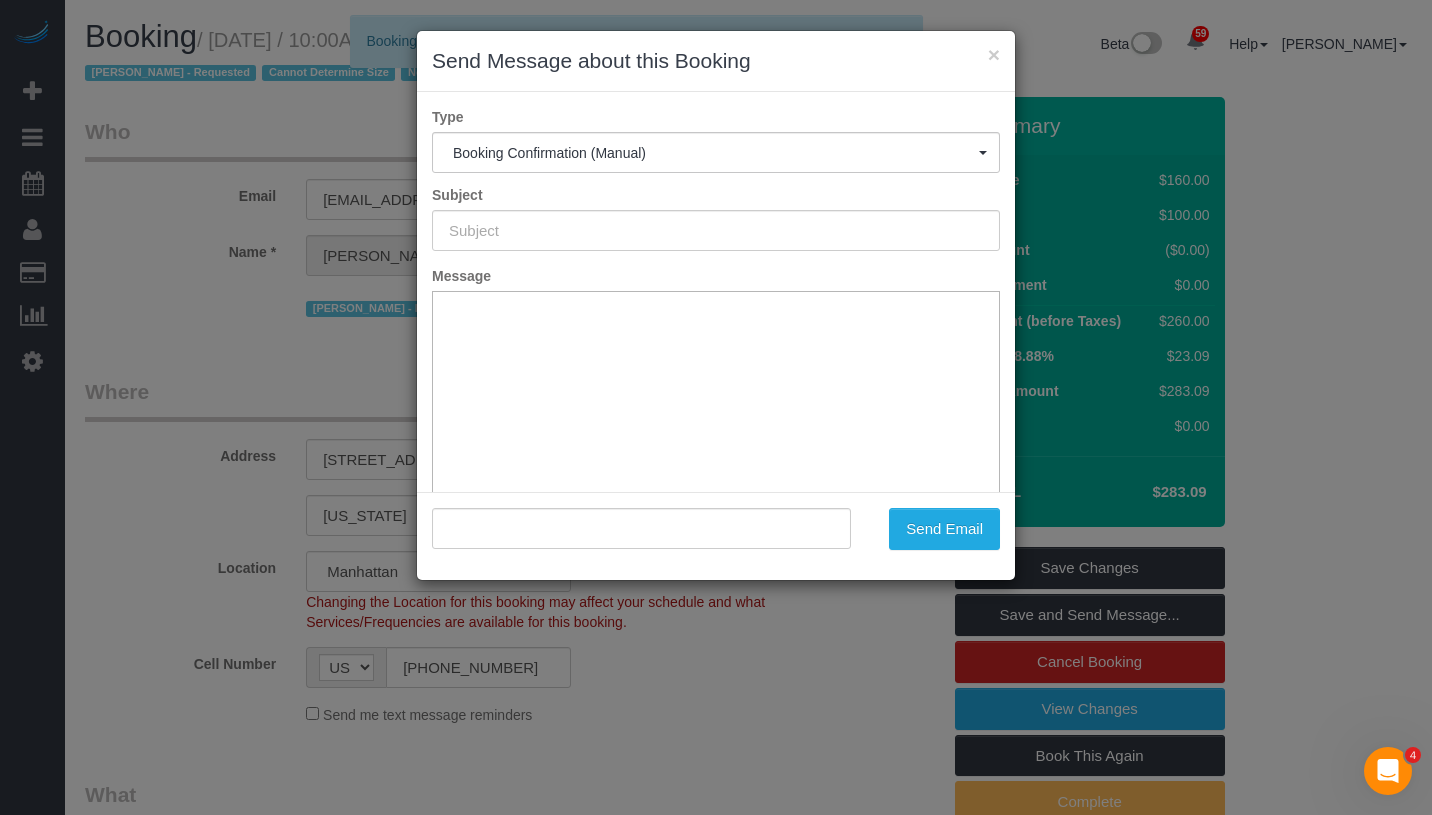 type on "Cleaning Confirmed for [DATE] 10:00am" 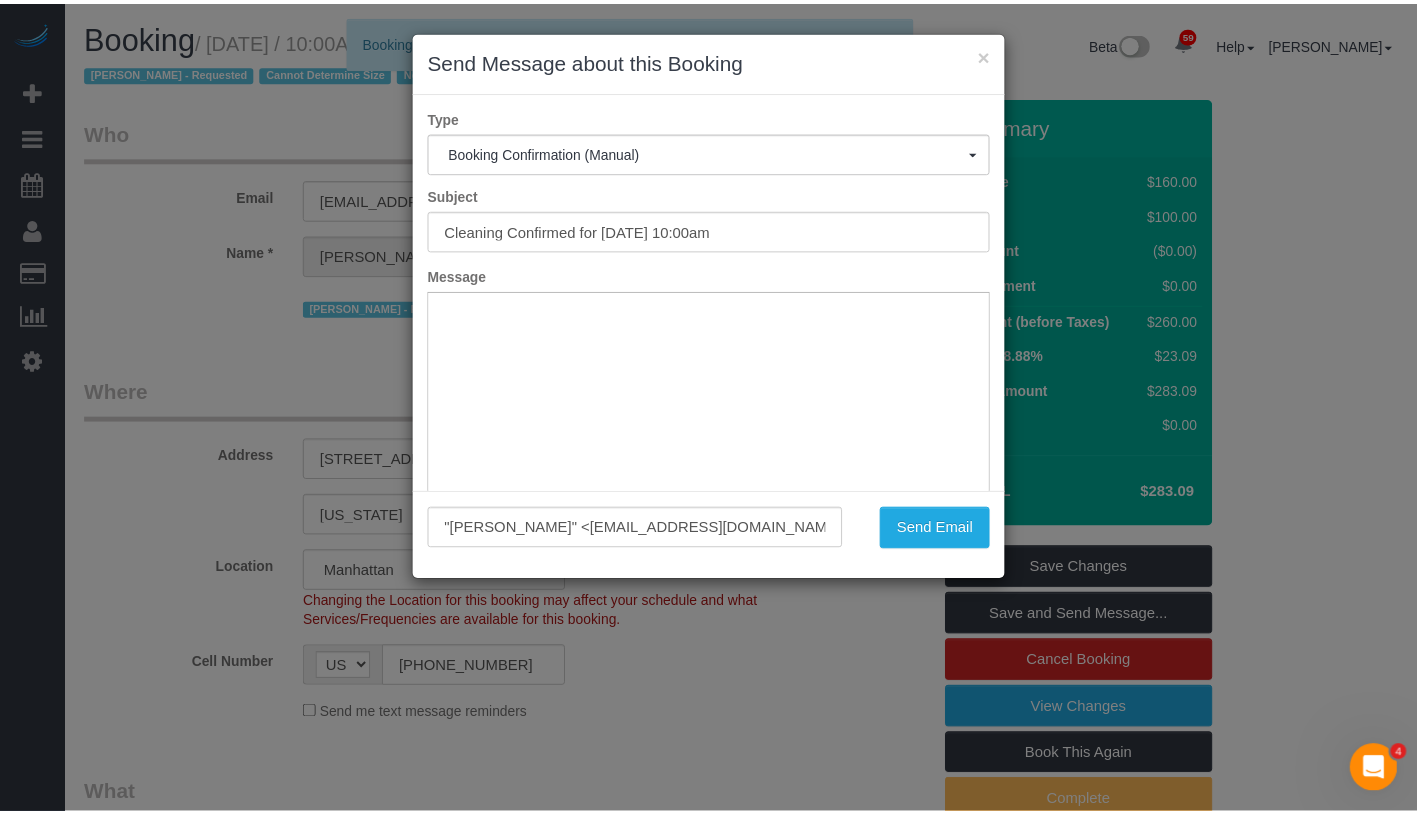 scroll, scrollTop: 0, scrollLeft: 0, axis: both 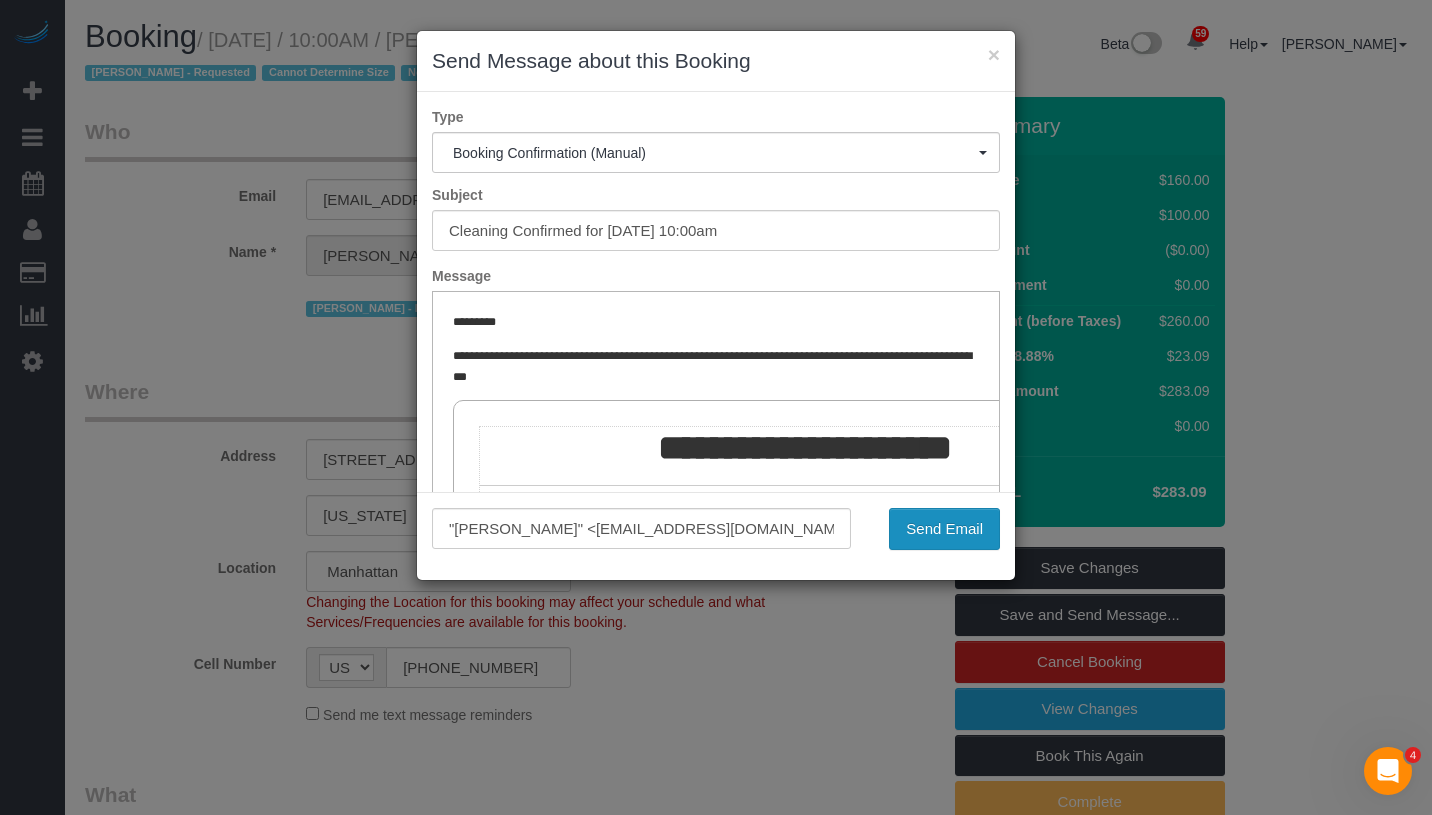 click on "Send Email" at bounding box center [944, 529] 